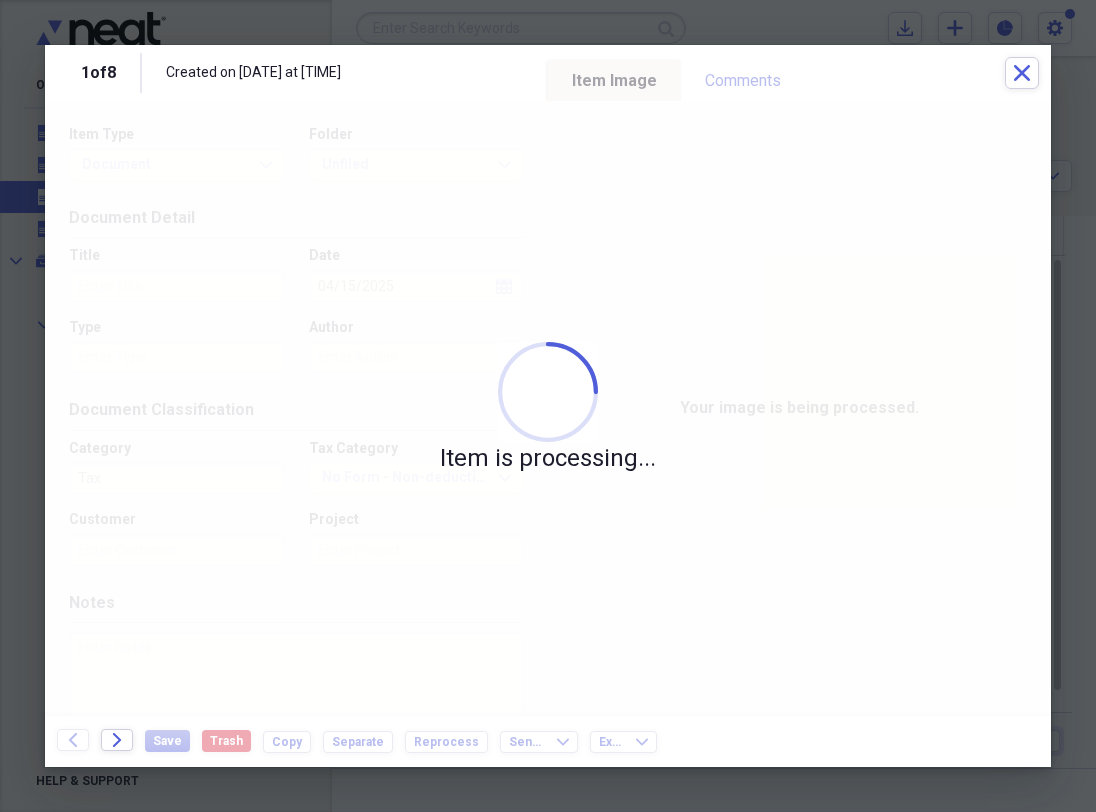 scroll, scrollTop: 0, scrollLeft: 0, axis: both 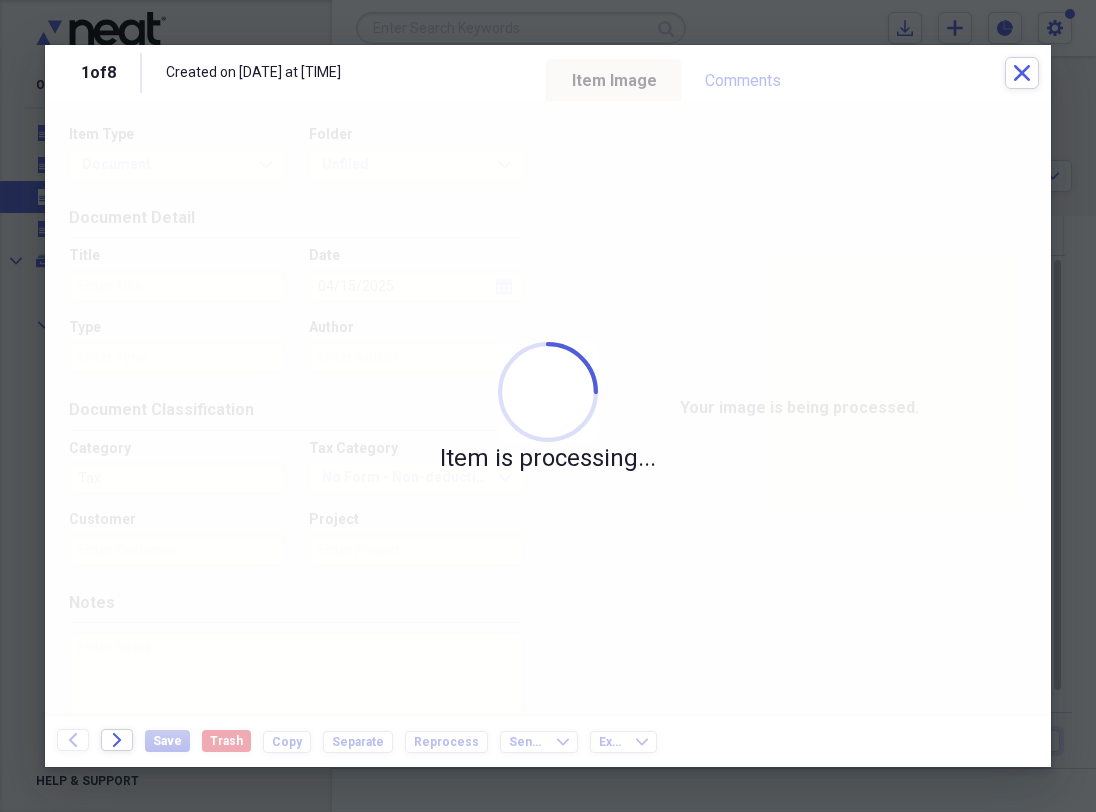 click on "Item is processing..." at bounding box center [548, 408] 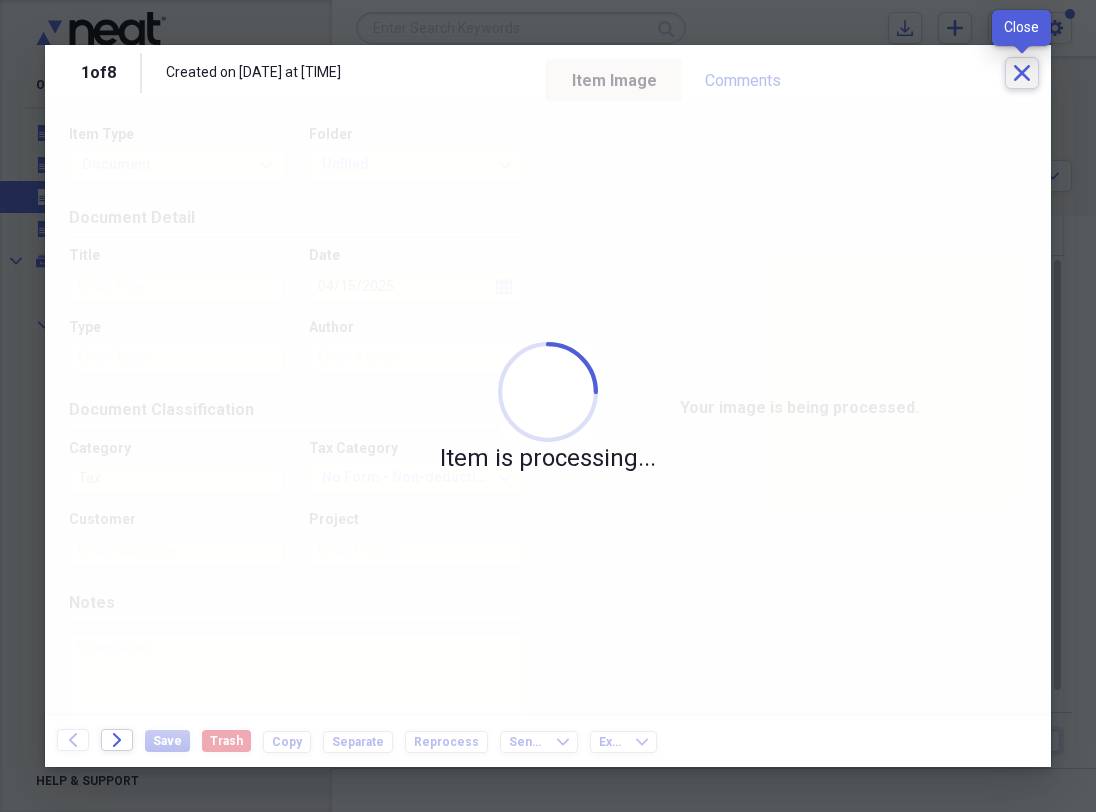 click on "Close" 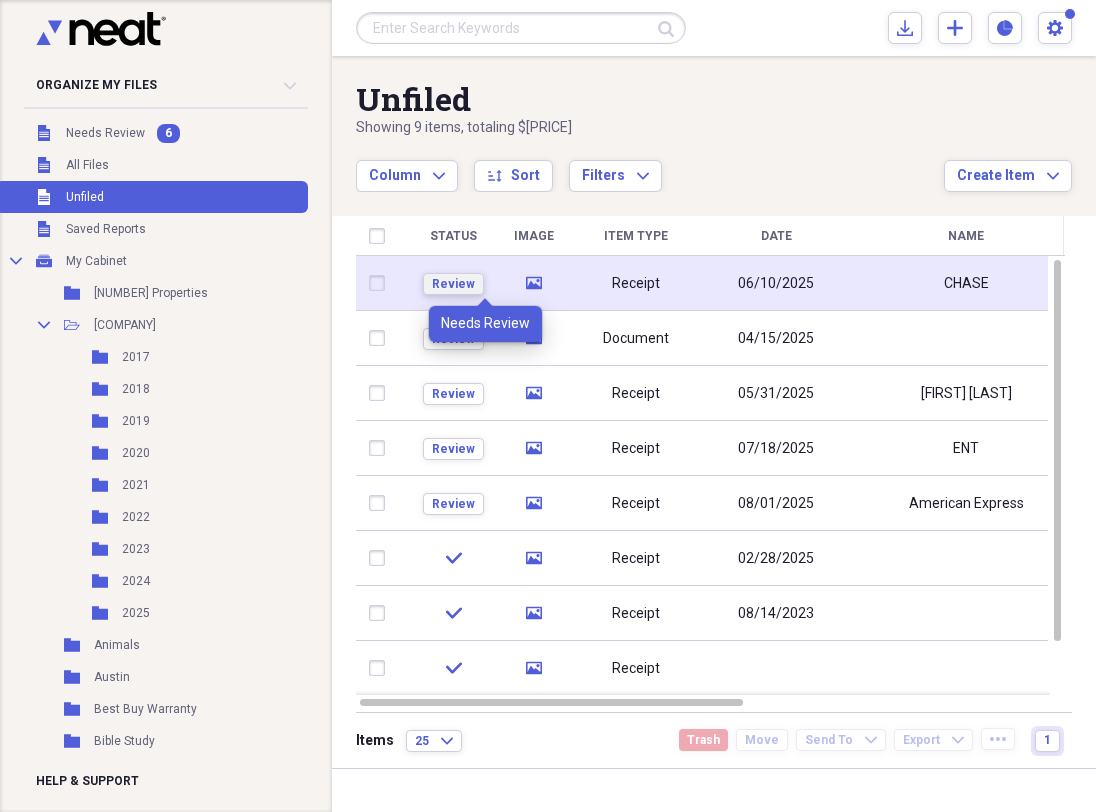 click on "Review" at bounding box center (453, 284) 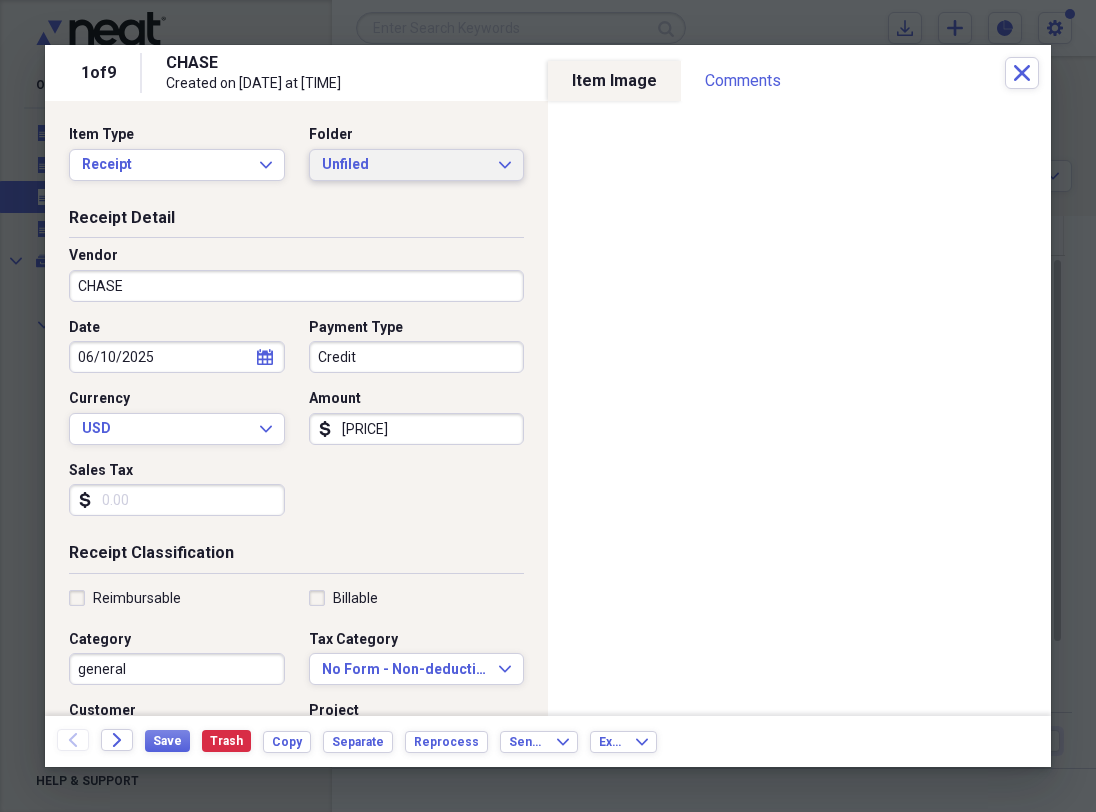 click on "Expand" 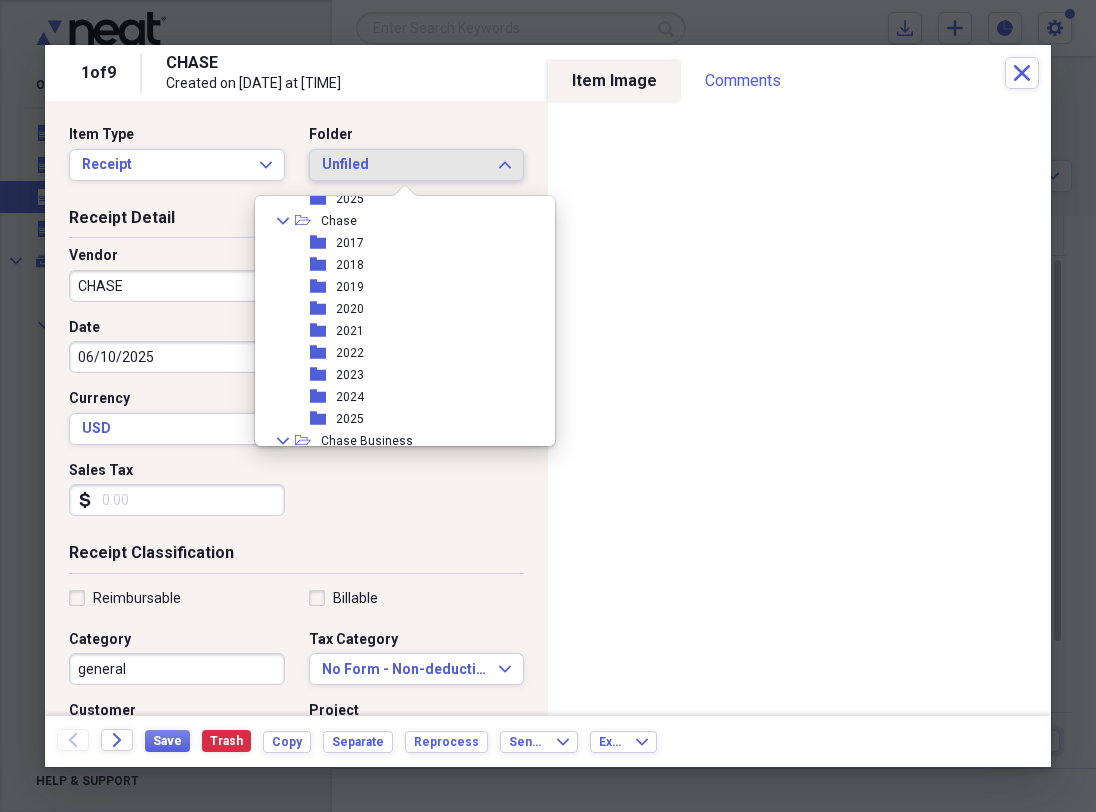scroll, scrollTop: 816, scrollLeft: 0, axis: vertical 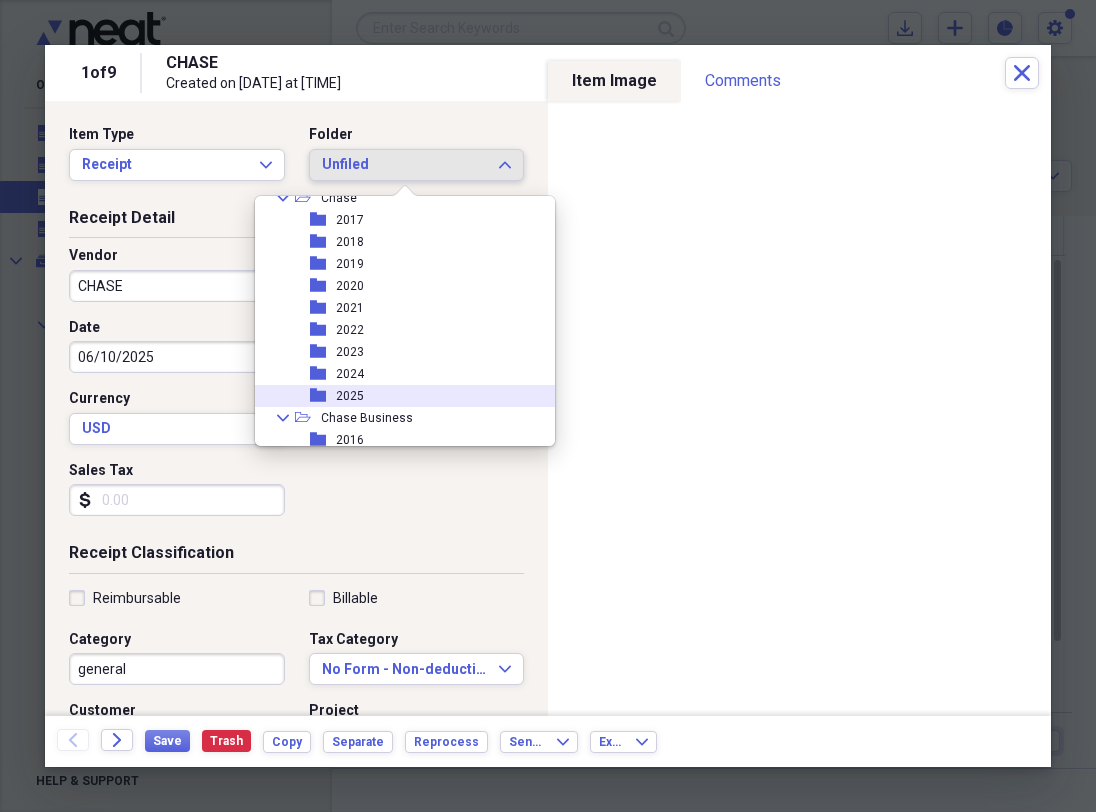 click on "2025" at bounding box center (350, 396) 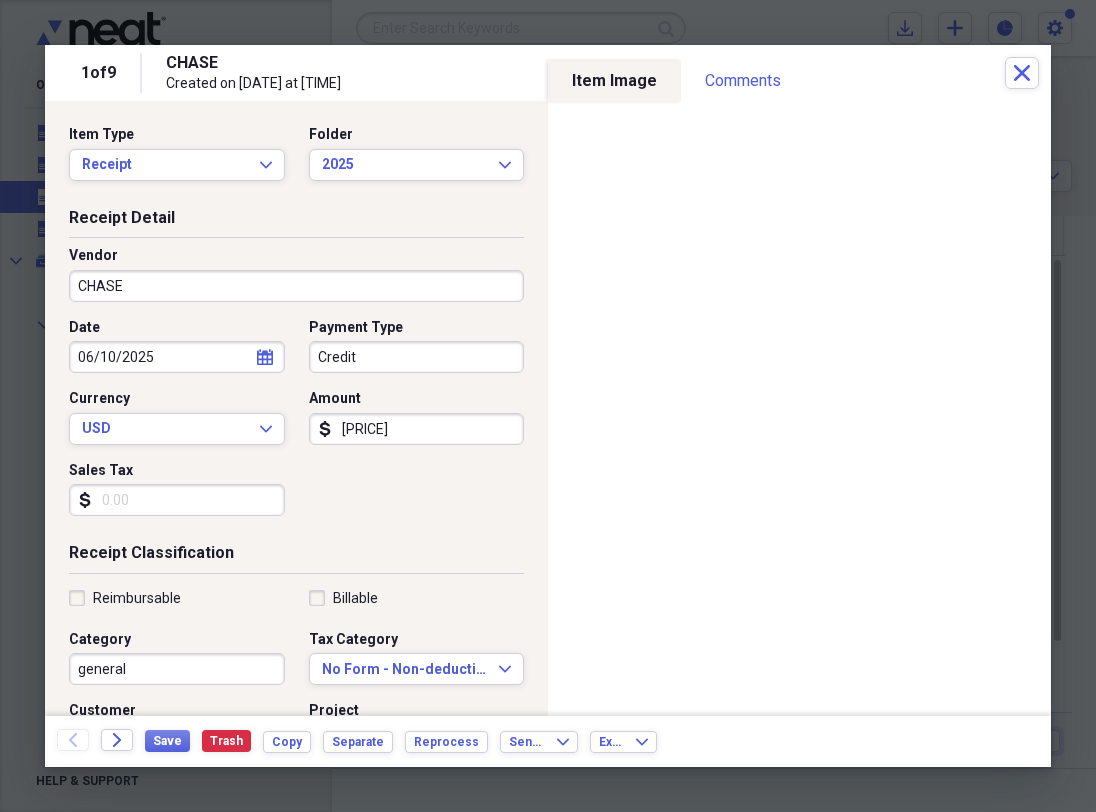 click on "calendar" 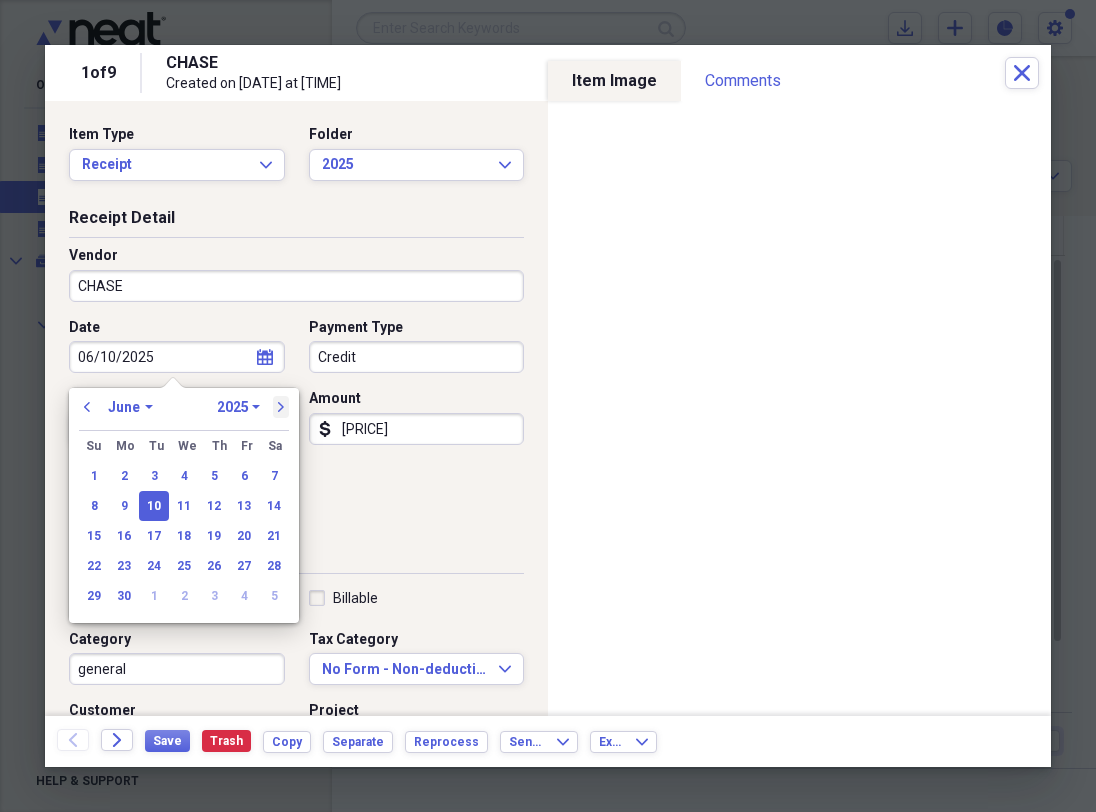 click on "next" at bounding box center (281, 407) 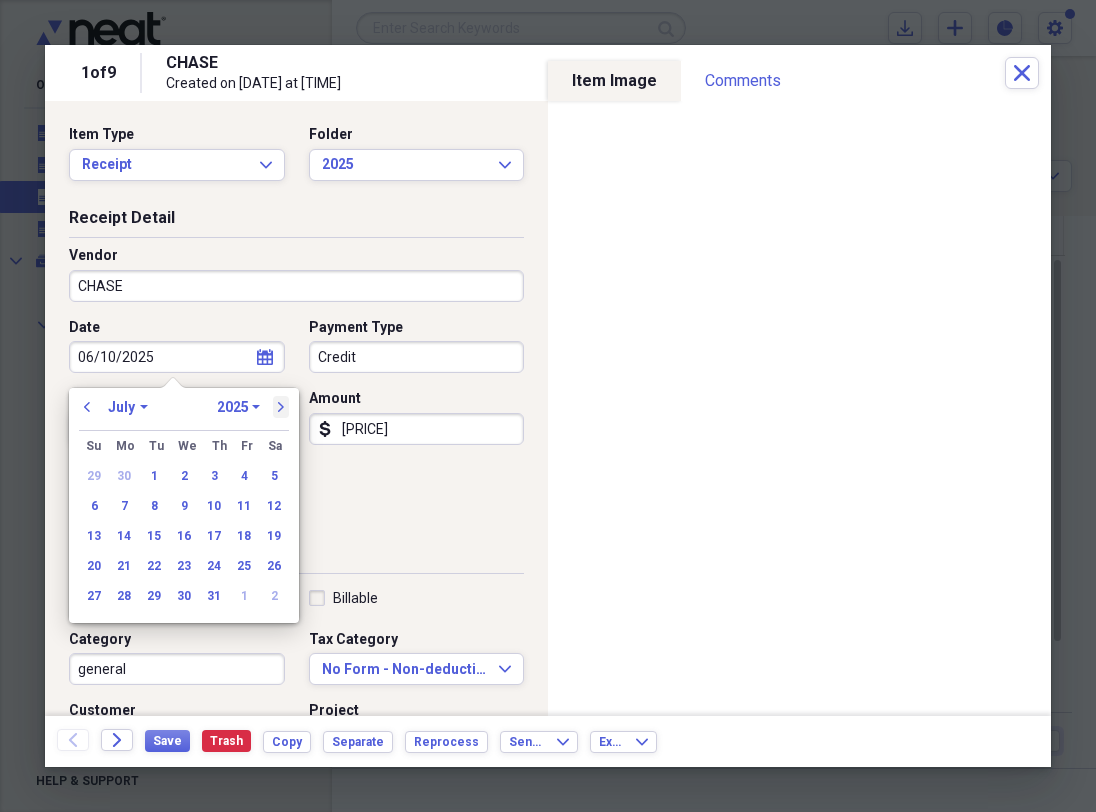 click on "next" at bounding box center [281, 407] 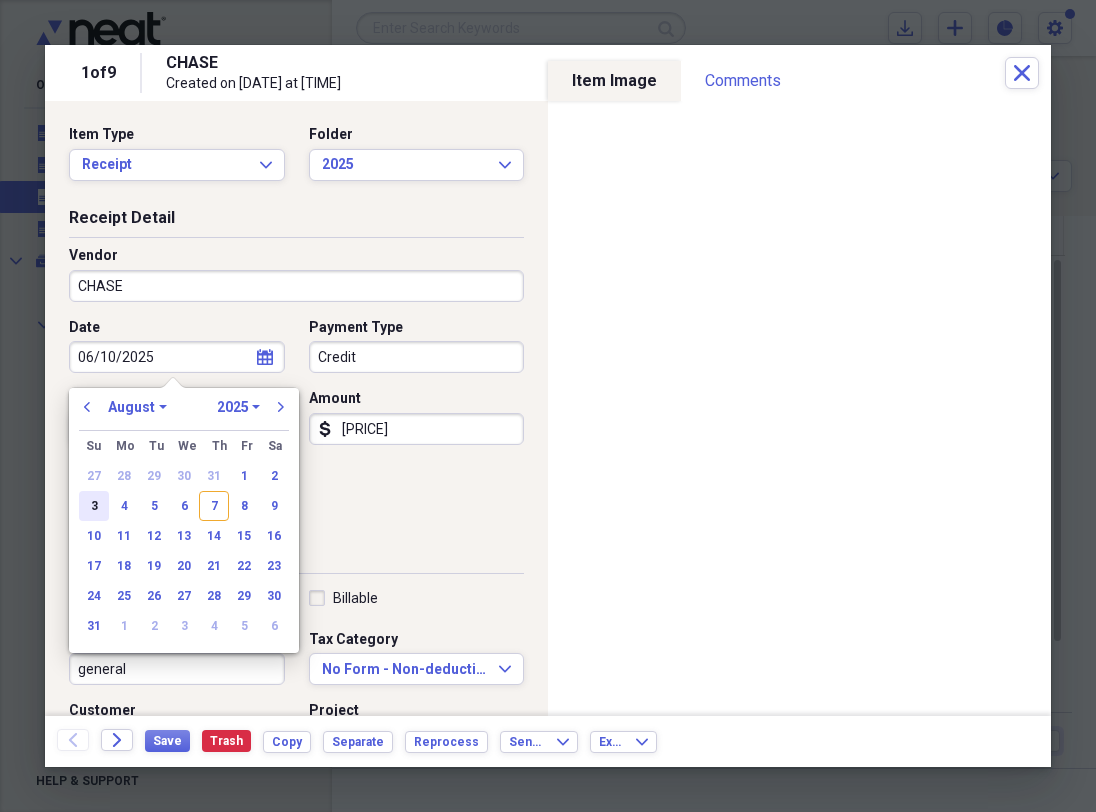 click on "3" at bounding box center [94, 506] 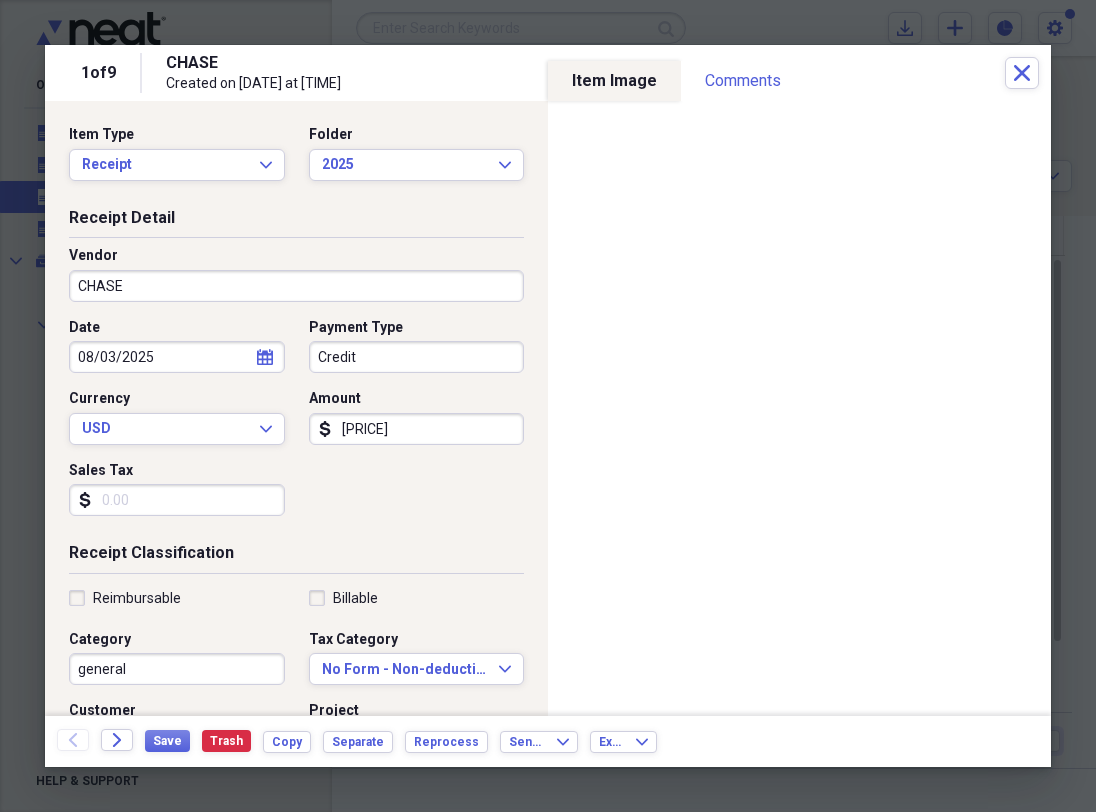 click on "[PRICE]" at bounding box center (417, 429) 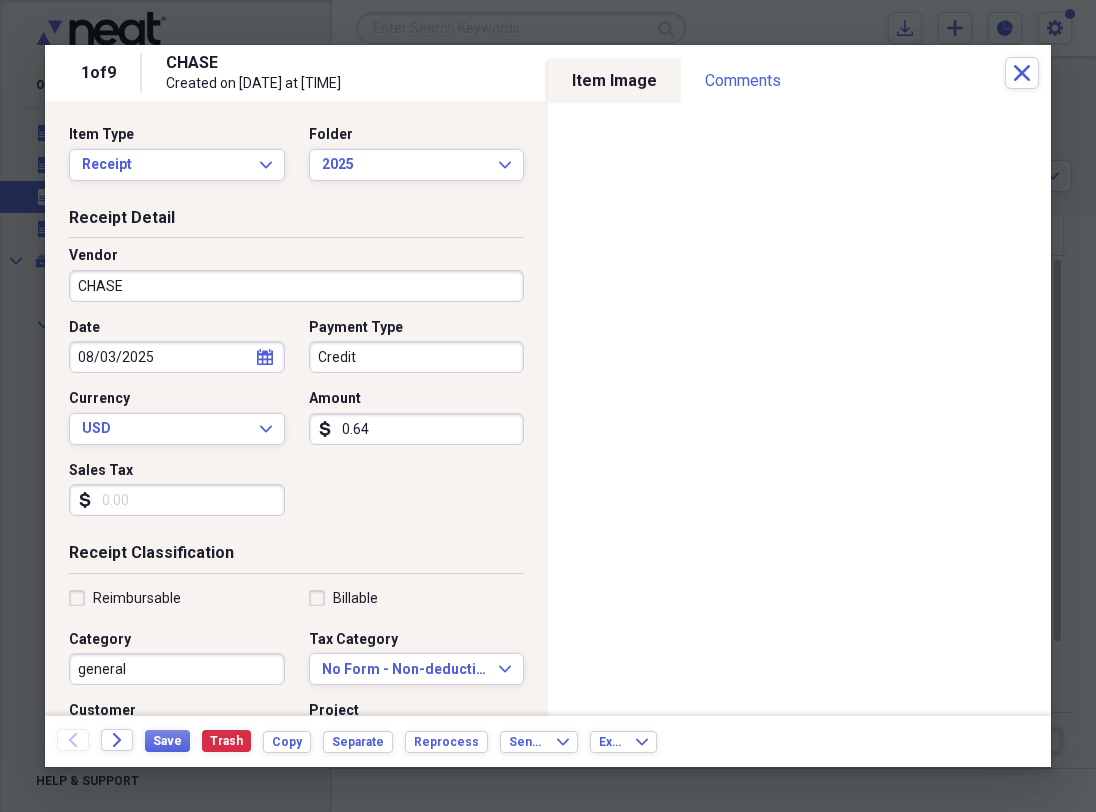 type on "0.06" 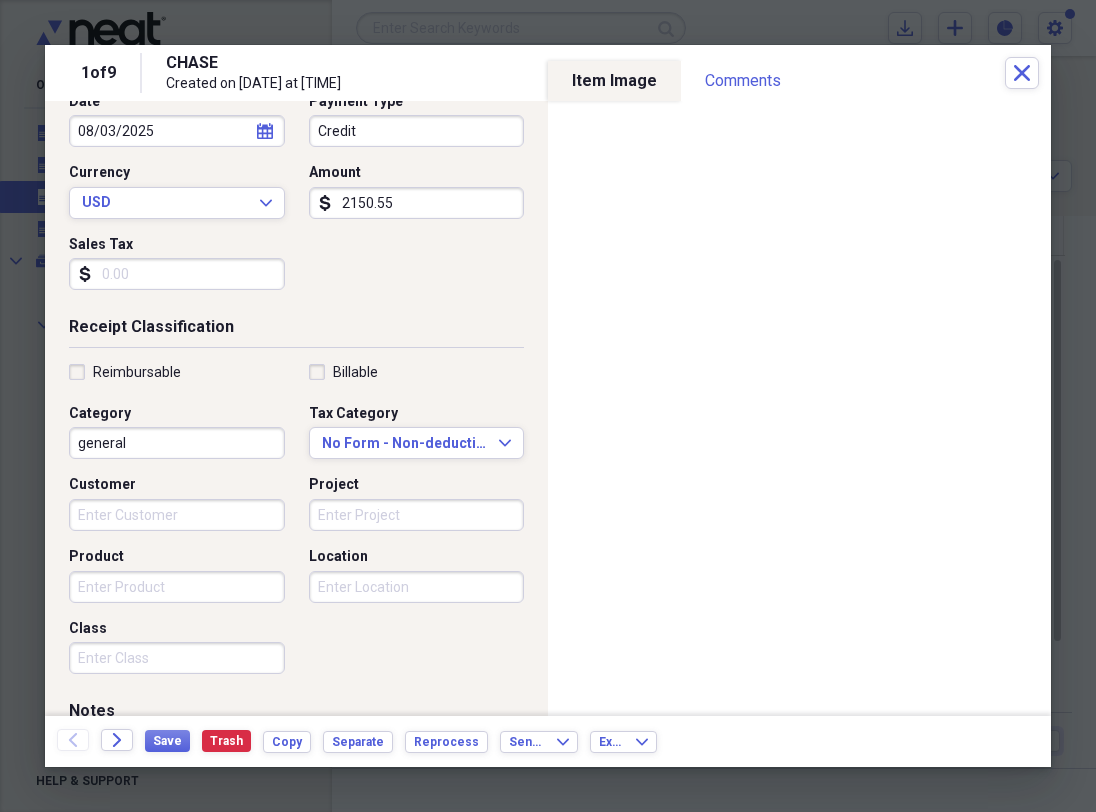 scroll, scrollTop: 239, scrollLeft: 0, axis: vertical 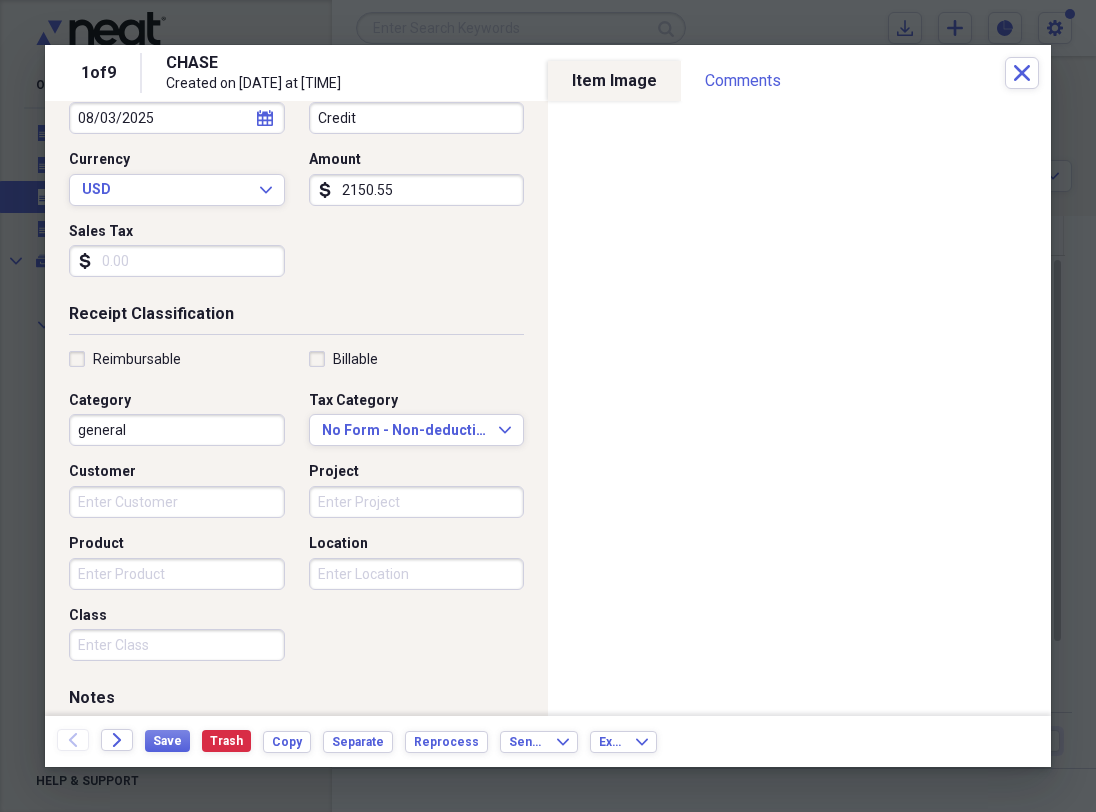 type on "2150.55" 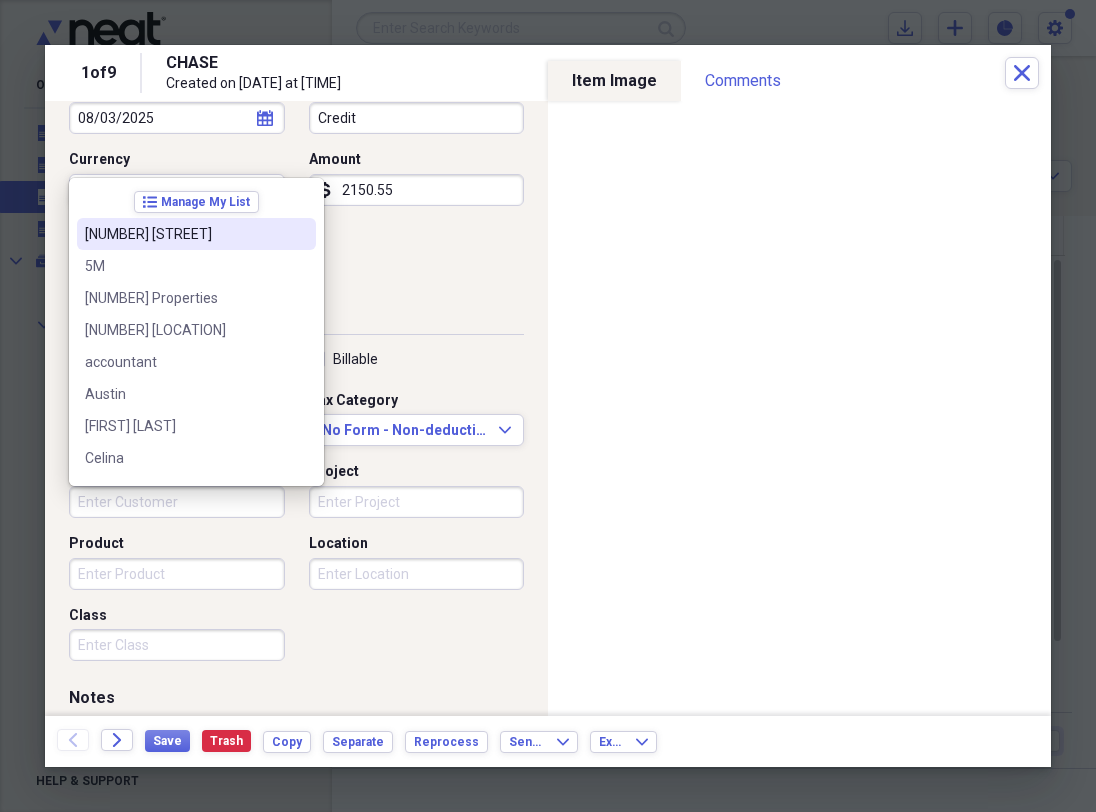 click on "[NUMBER] [STREET]" at bounding box center (184, 234) 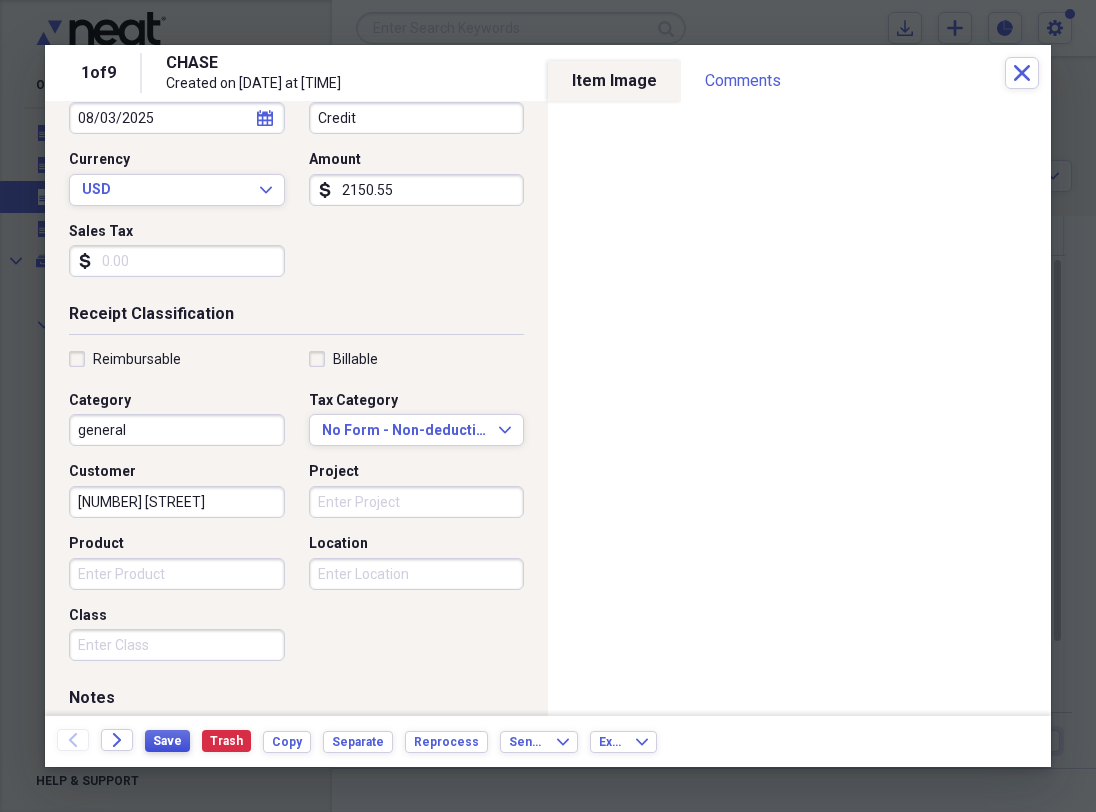 click on "Save" at bounding box center (167, 741) 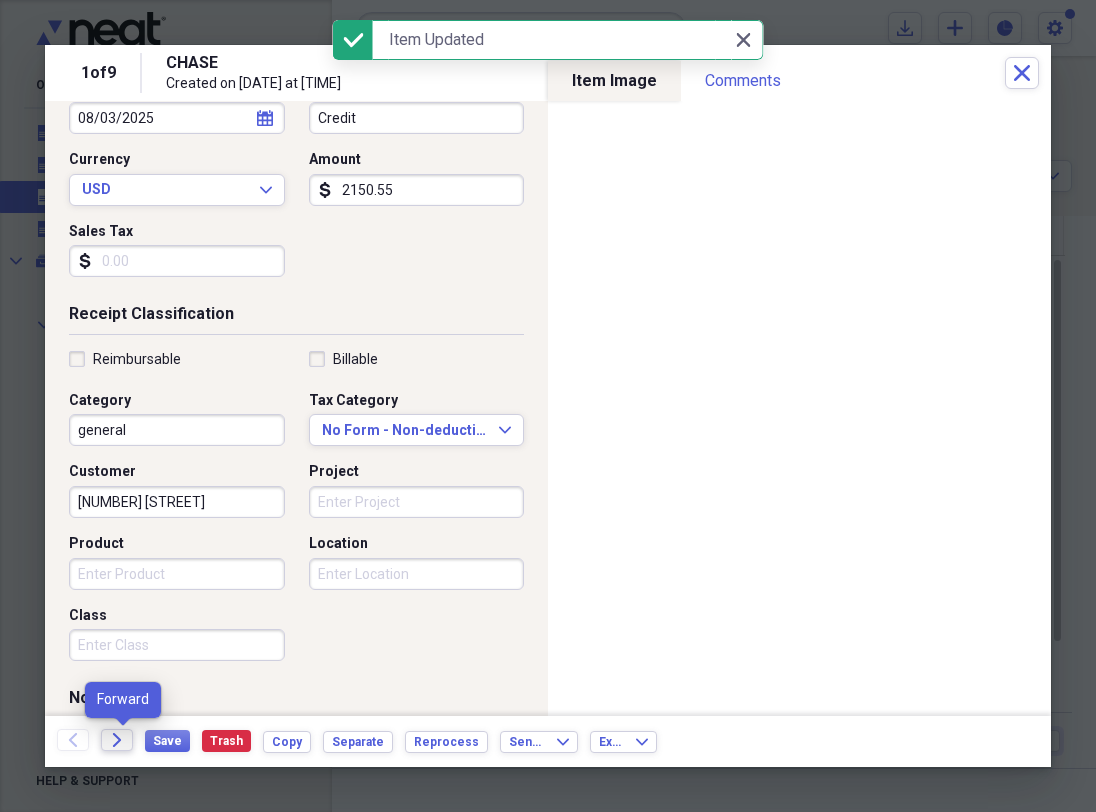 click on "Forward" 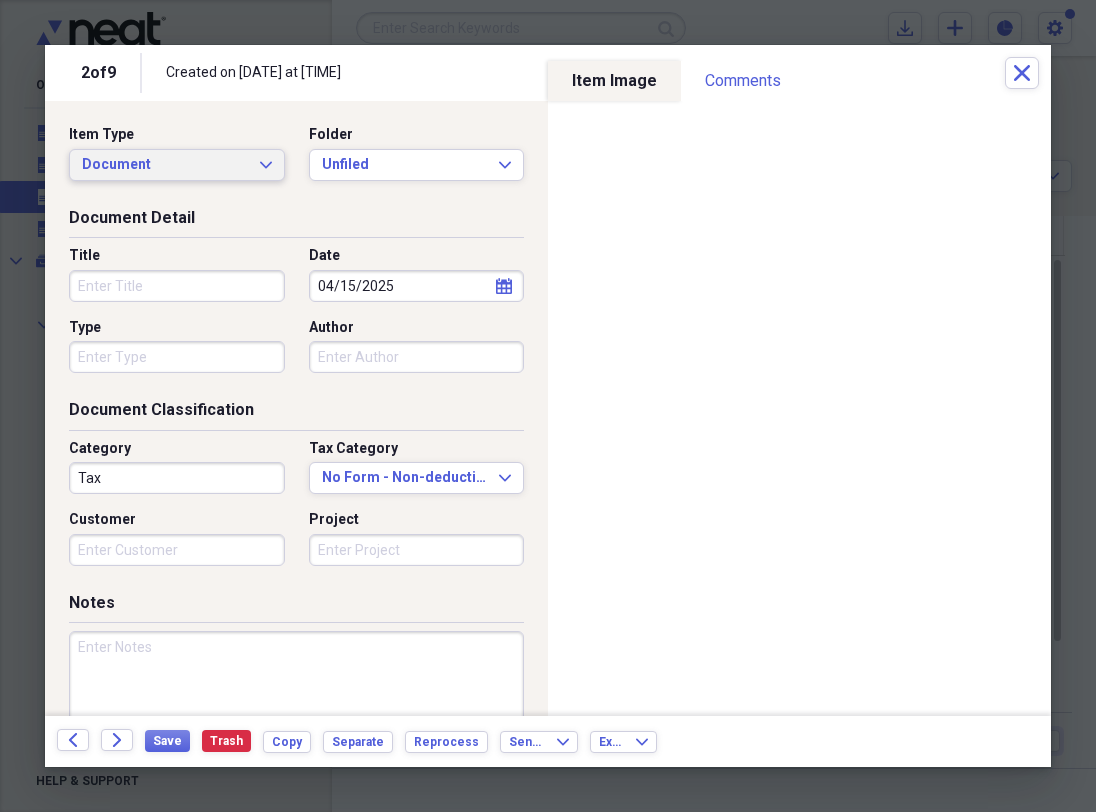 click on "Expand" 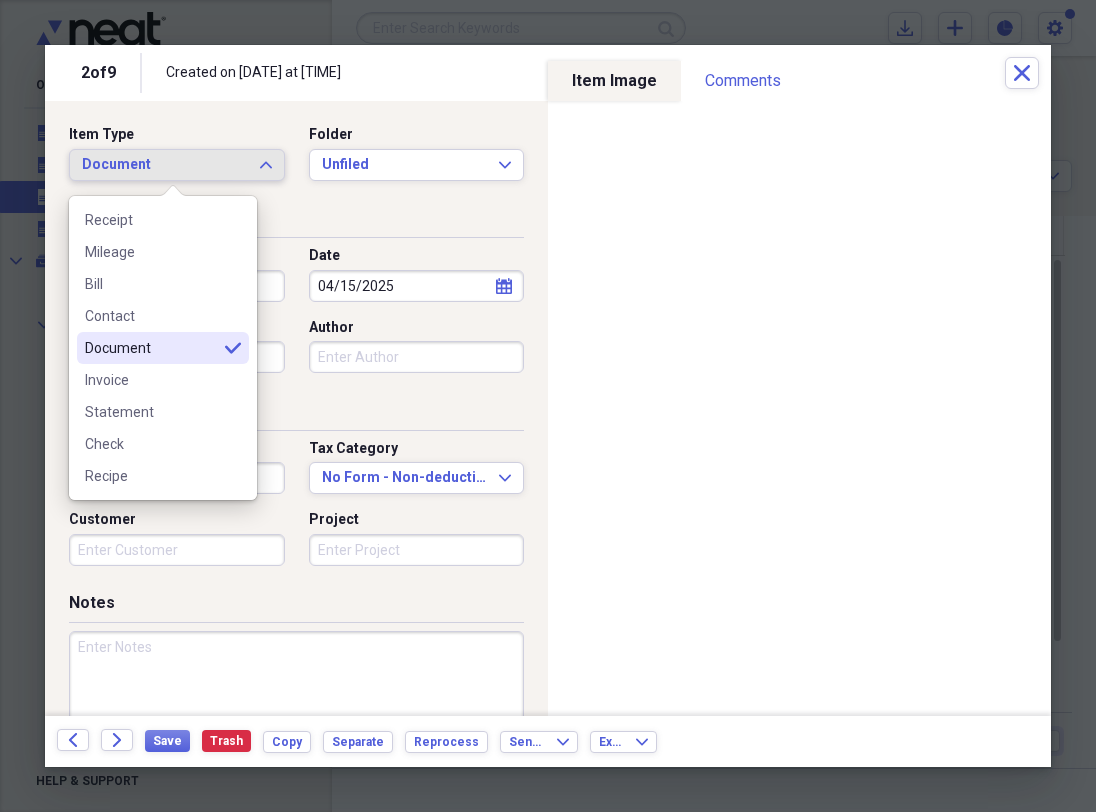 click on "Document" at bounding box center (151, 348) 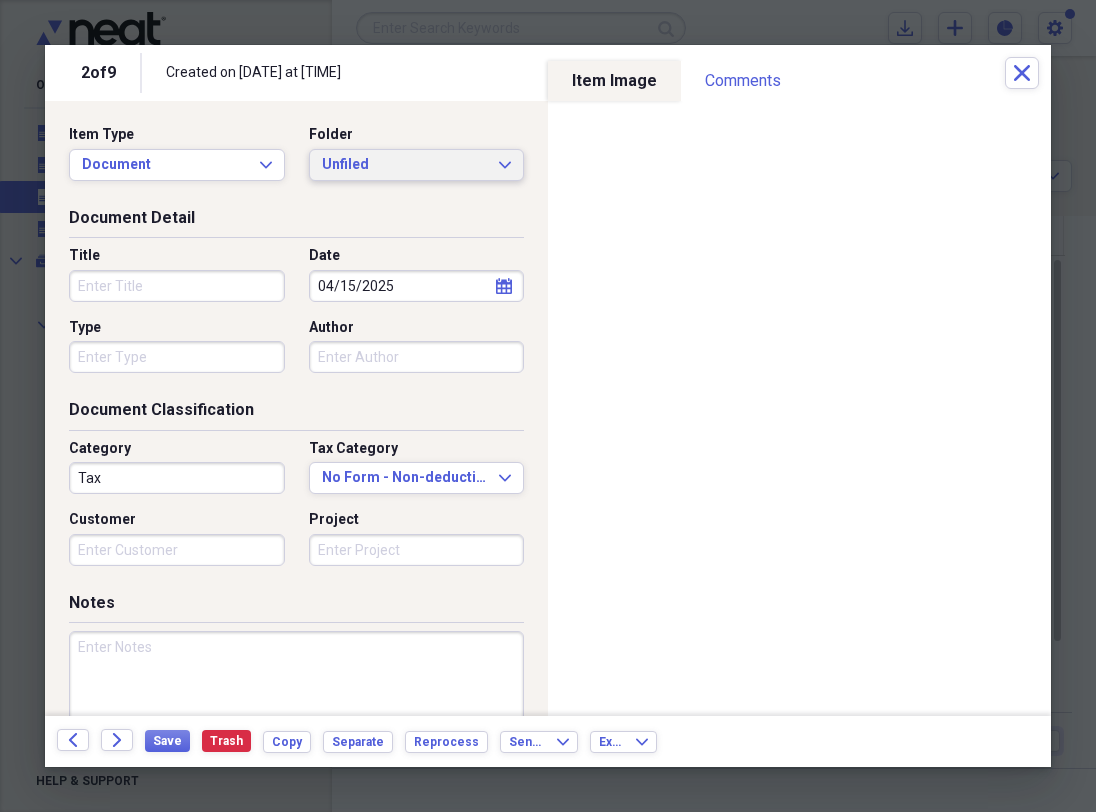 click on "Expand" 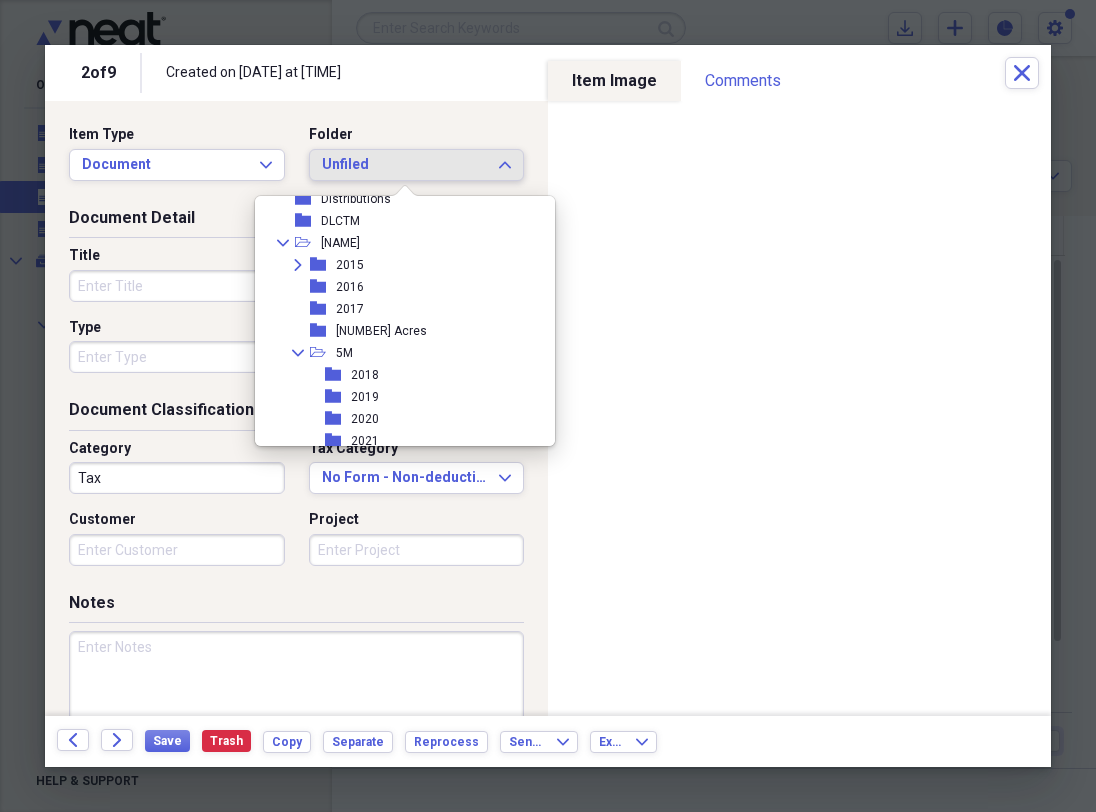 scroll, scrollTop: 1676, scrollLeft: 0, axis: vertical 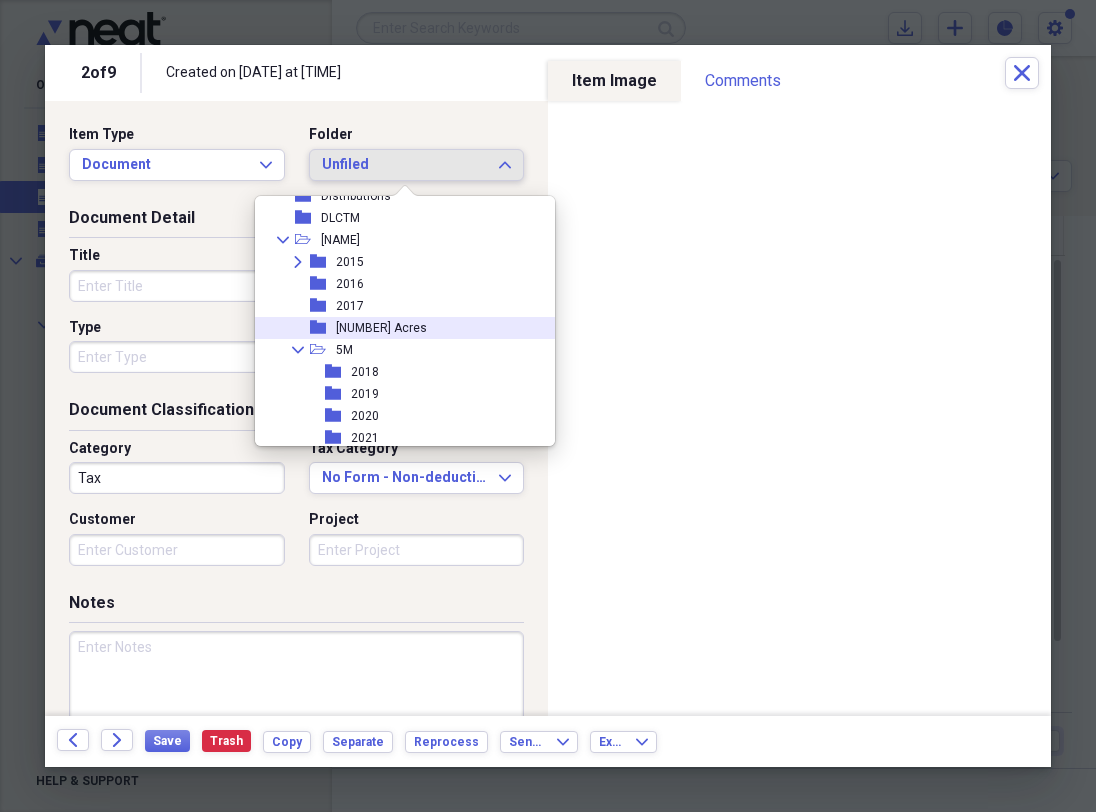 click on "[NUMBER] Acres" at bounding box center [381, 328] 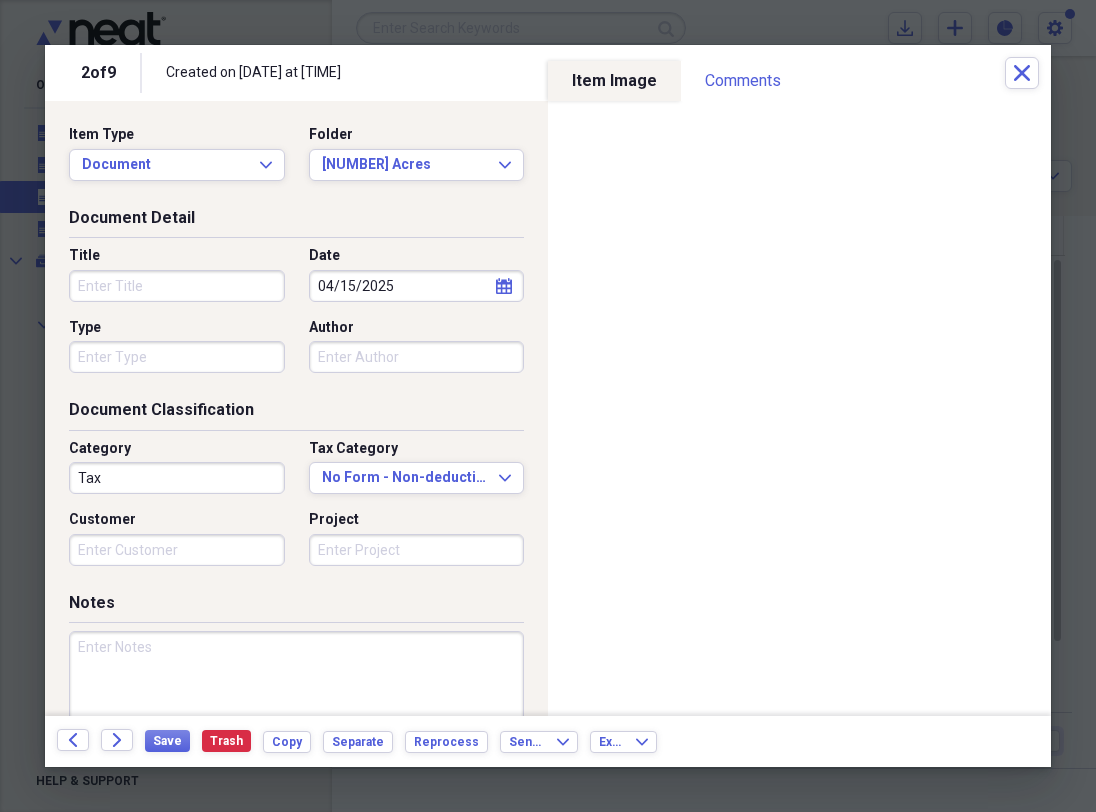 click on "Customer" at bounding box center (177, 550) 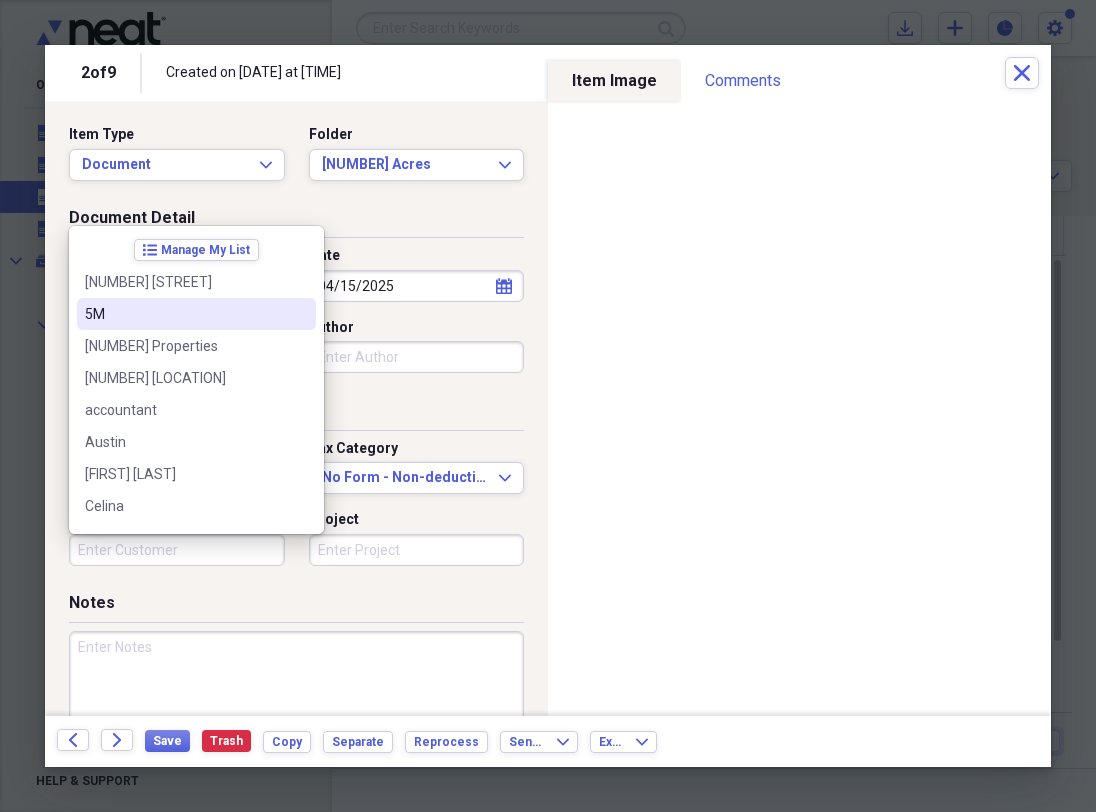 click on "5M" at bounding box center [184, 314] 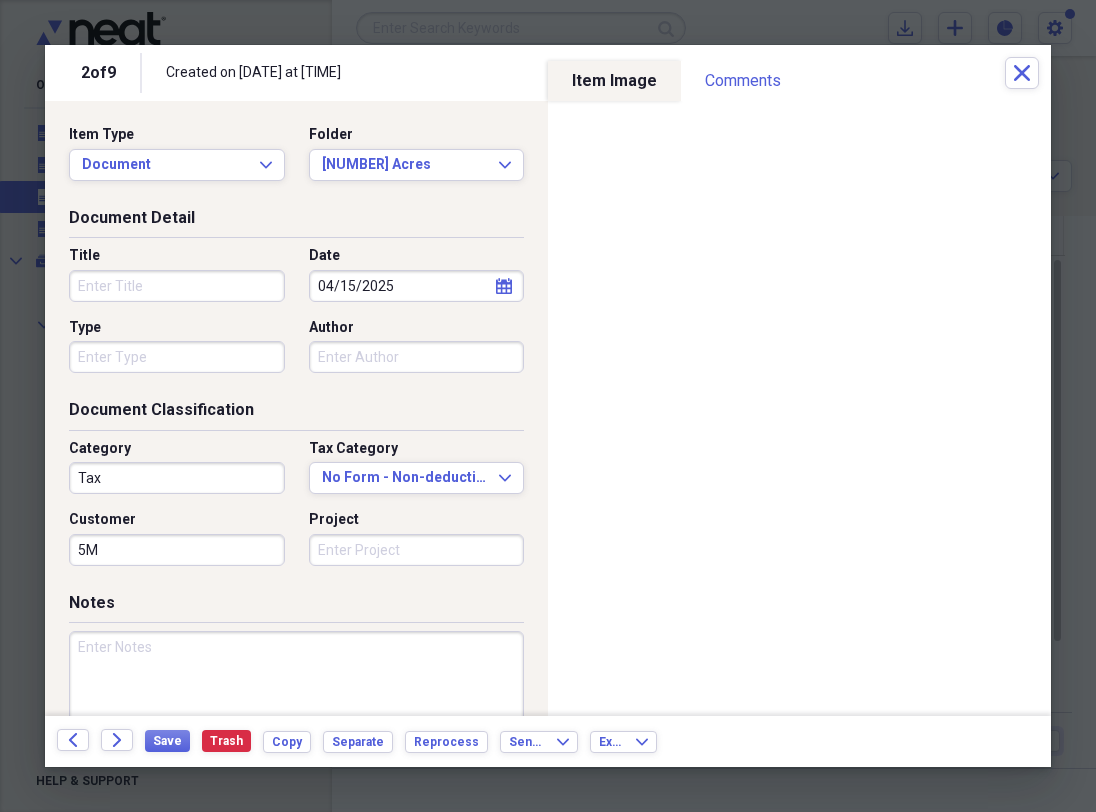 type on "5" 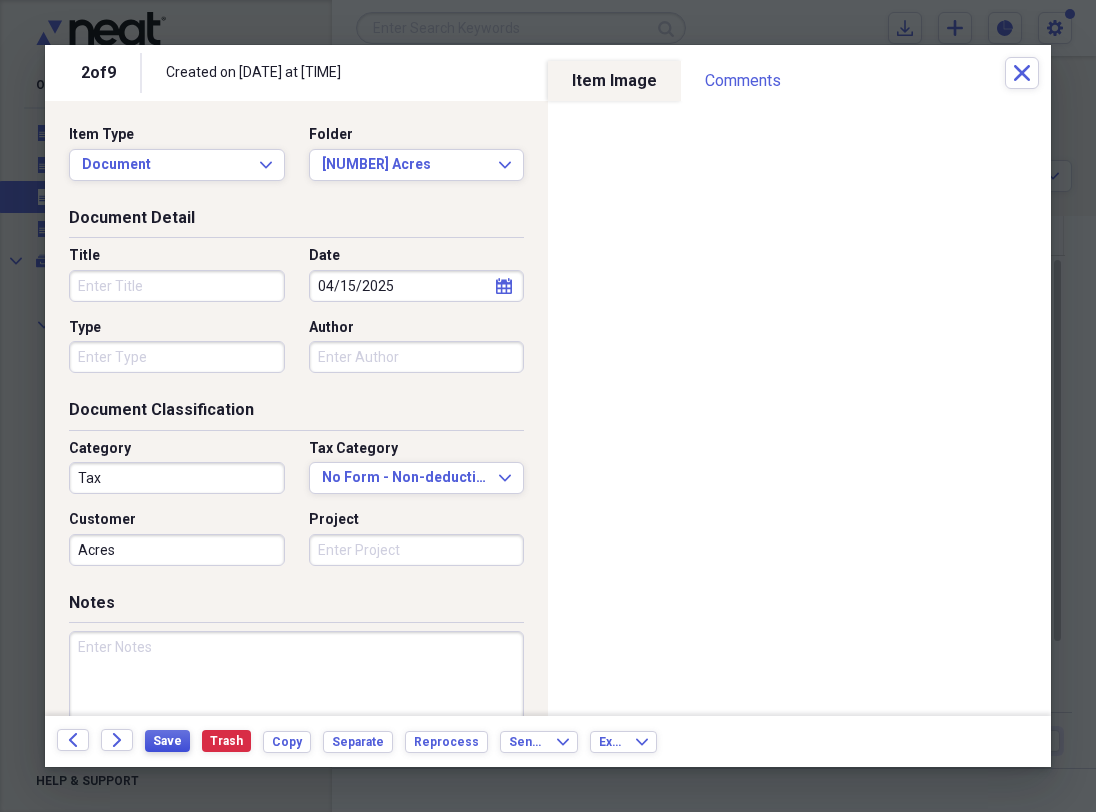 type on "Acres" 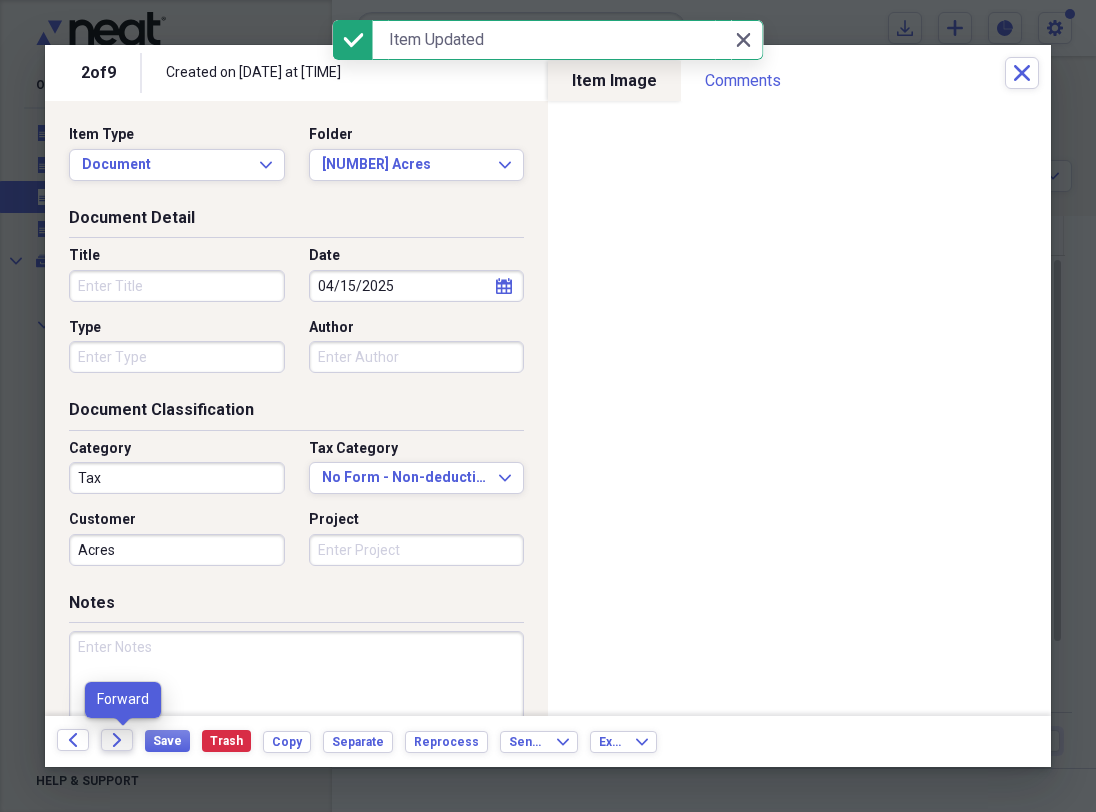 click on "Forward" 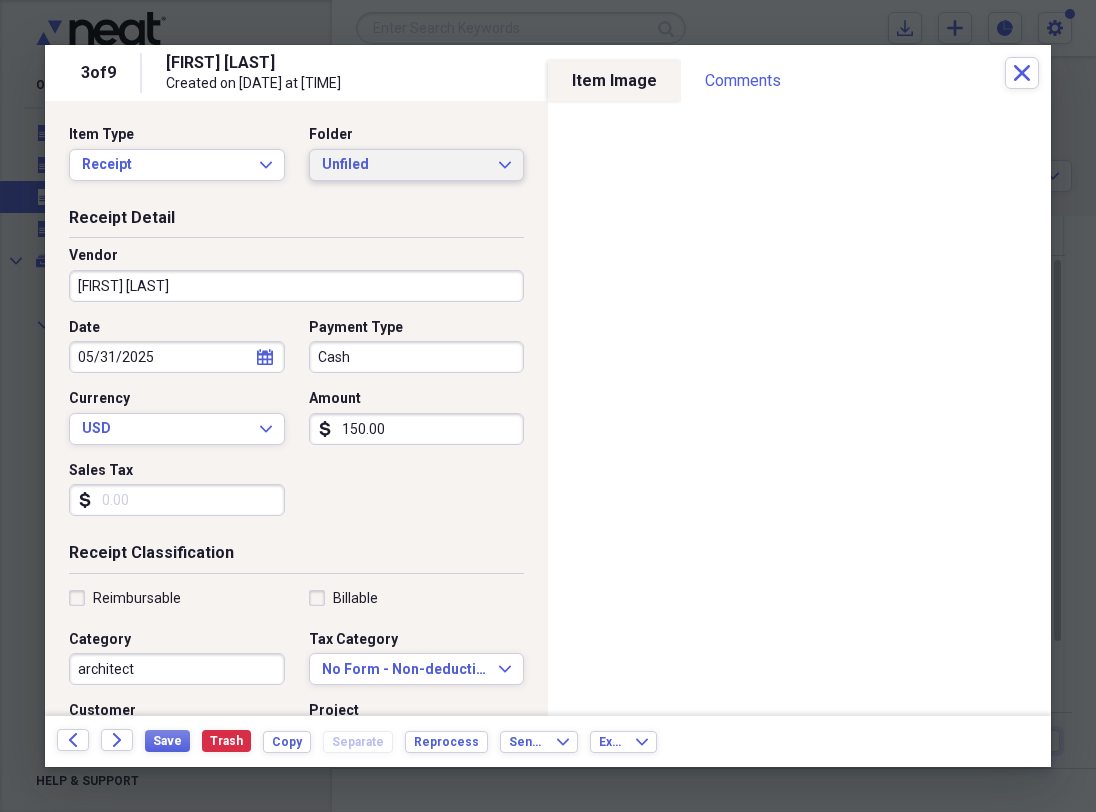 click on "Expand" 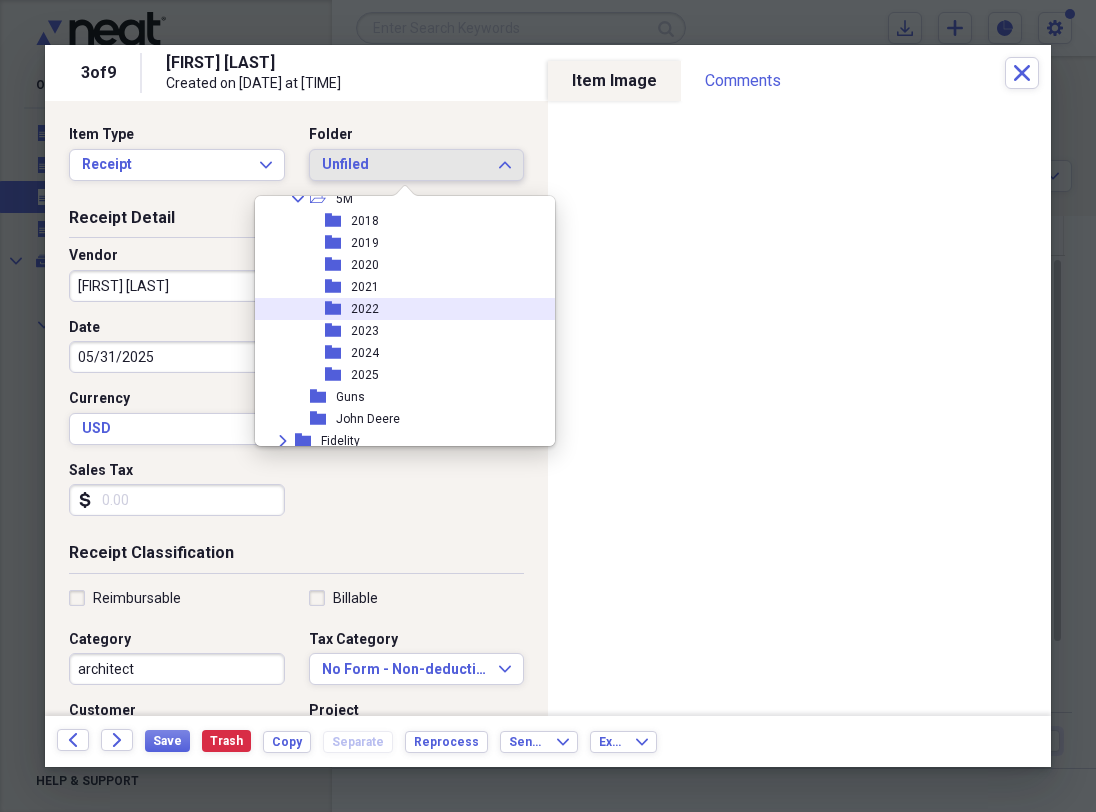 scroll, scrollTop: 1850, scrollLeft: 0, axis: vertical 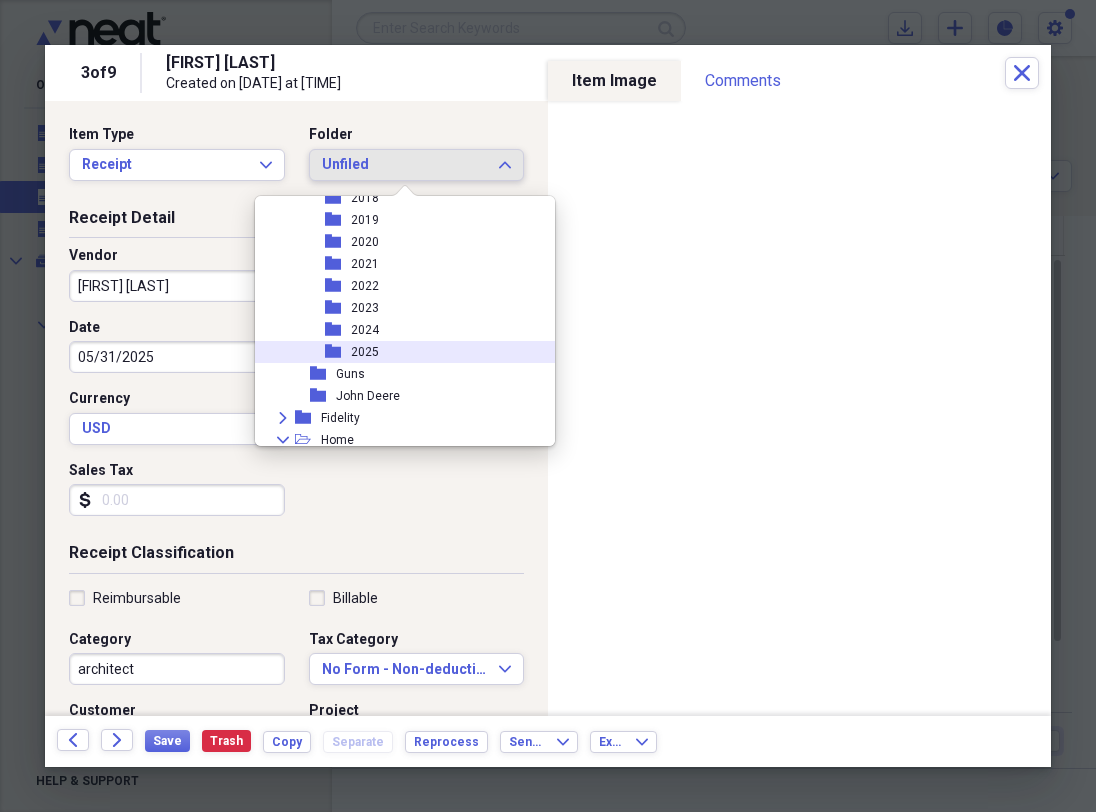 click on "2025" at bounding box center (365, 352) 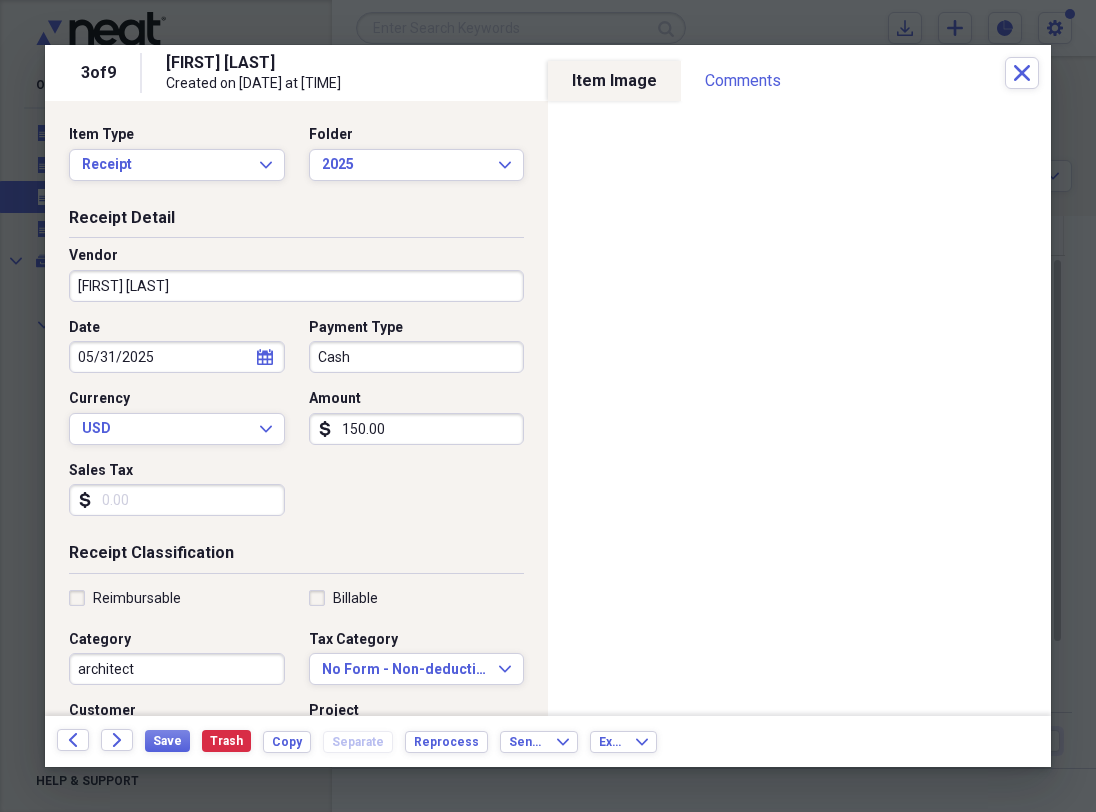 click on "150.00" at bounding box center [417, 429] 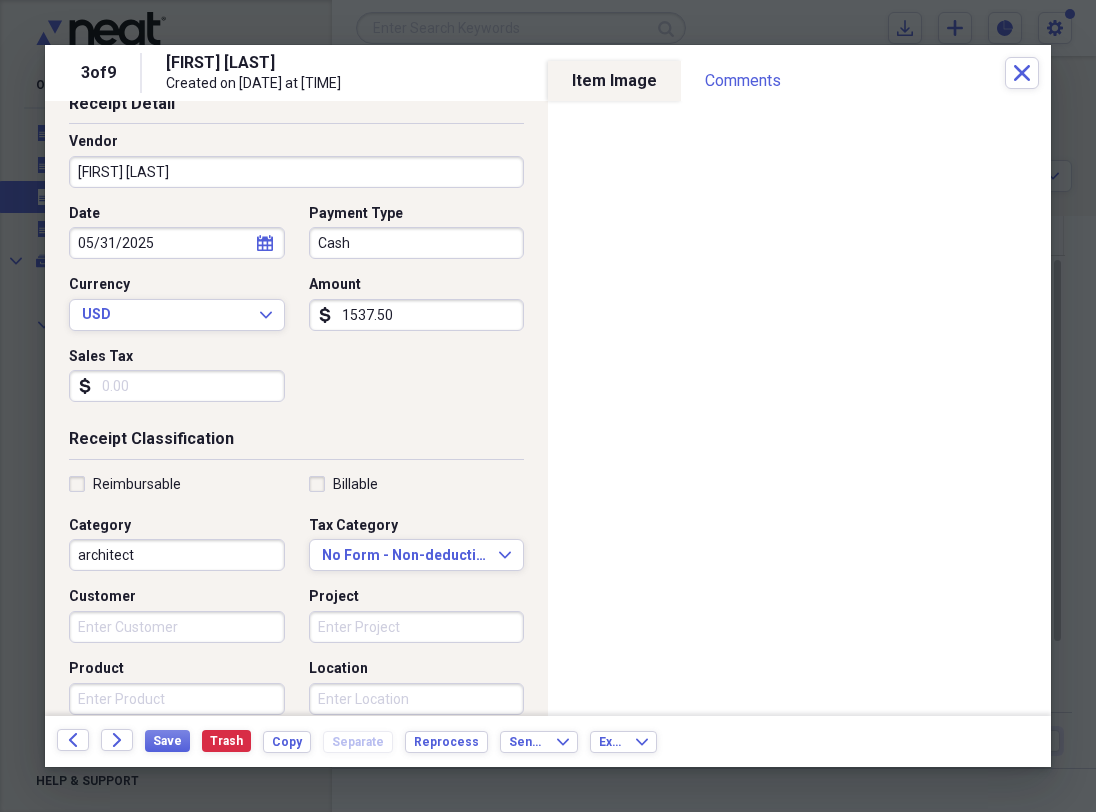 scroll, scrollTop: 122, scrollLeft: 0, axis: vertical 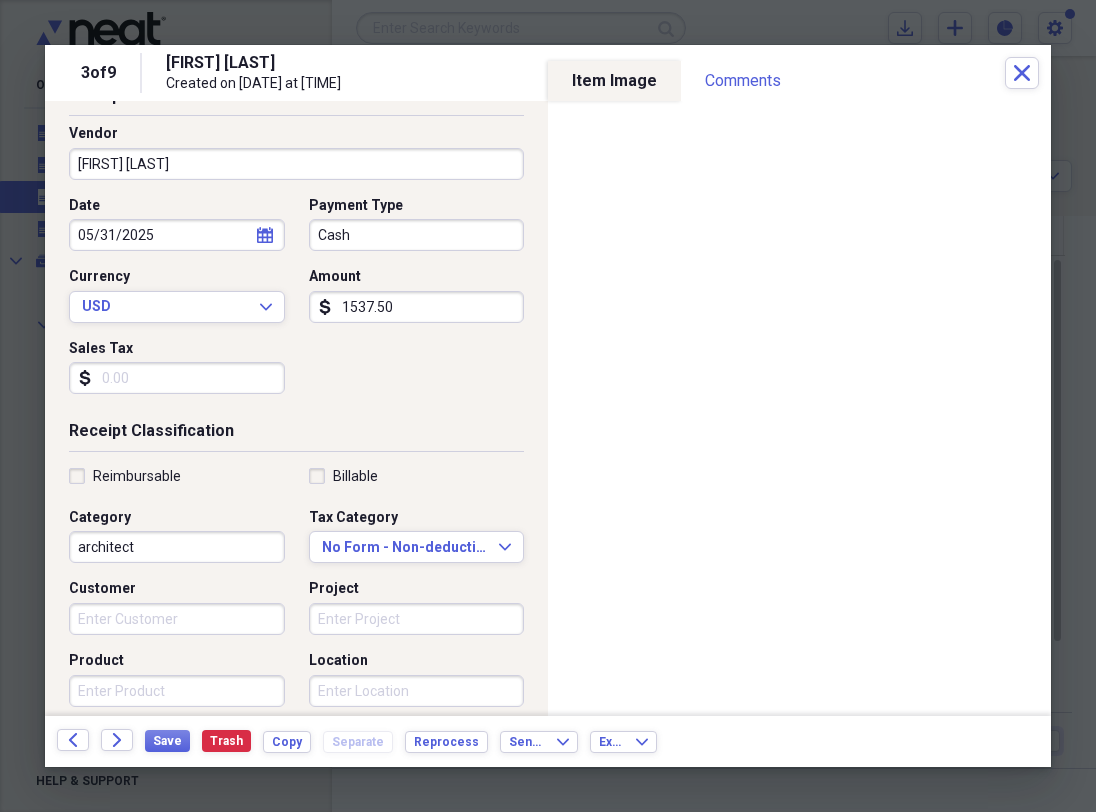 type on "1537.50" 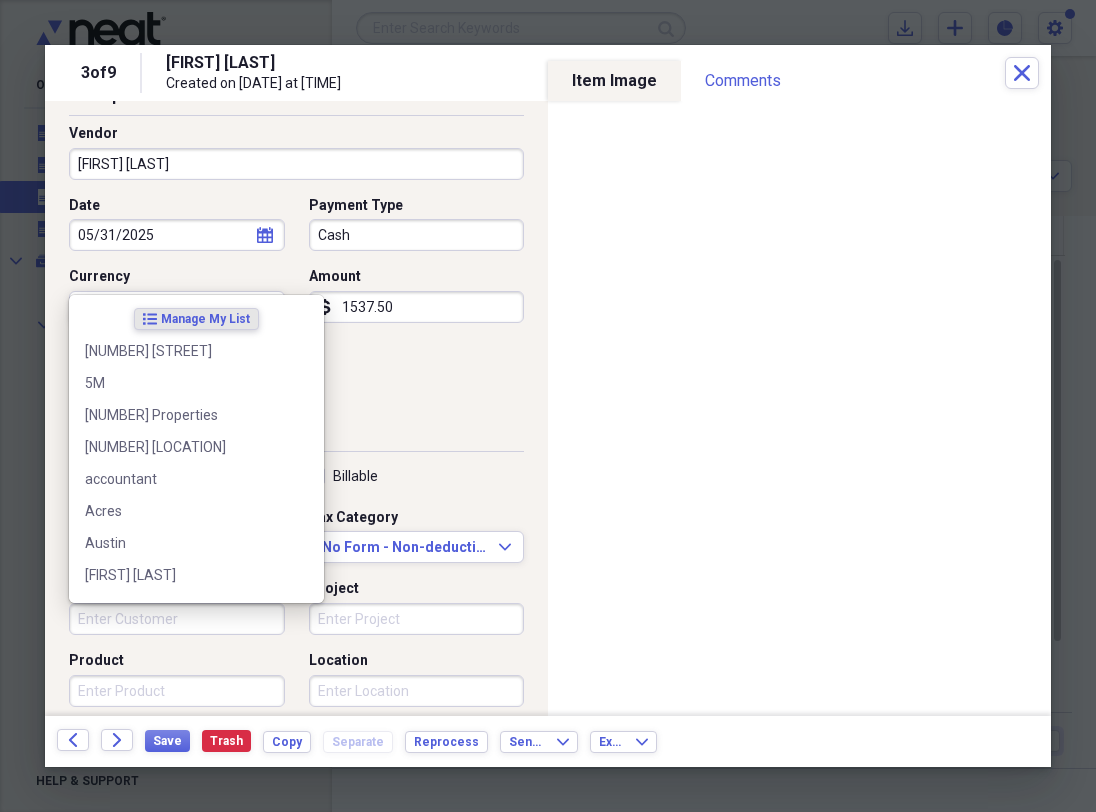 click on "Customer" at bounding box center [177, 619] 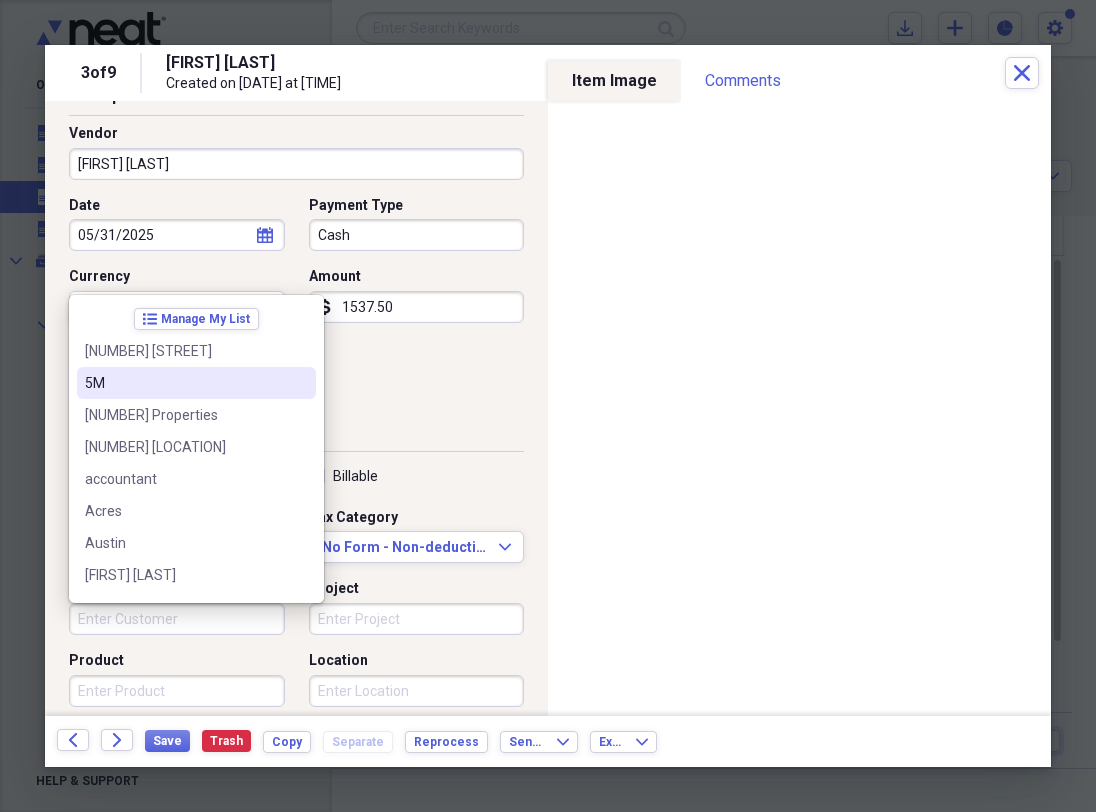 click on "5M" at bounding box center [184, 383] 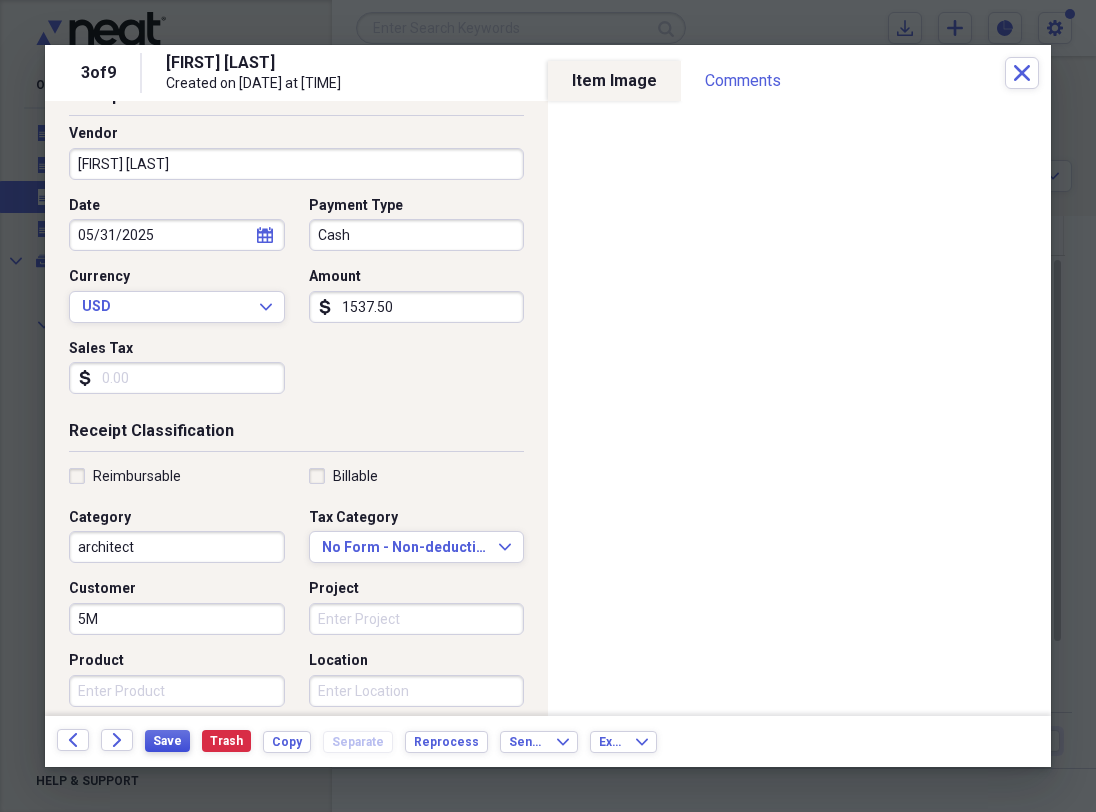 click on "Save" at bounding box center (167, 741) 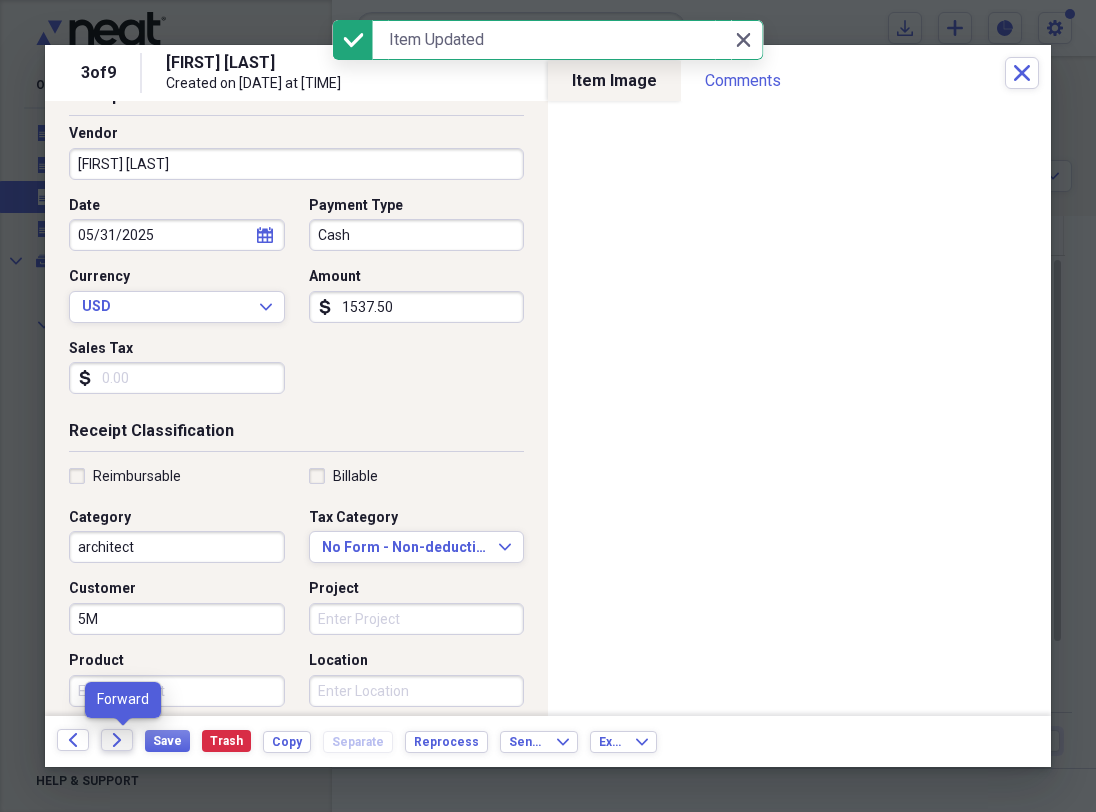 click on "Forward" 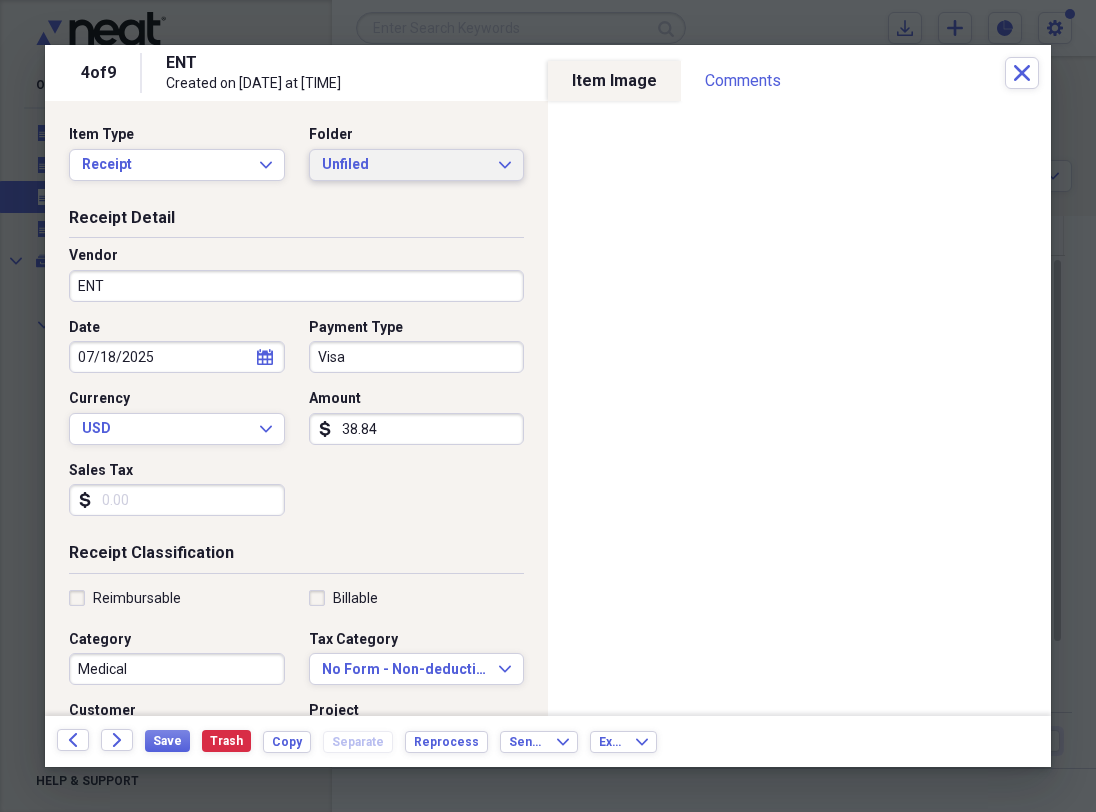 click on "Expand" 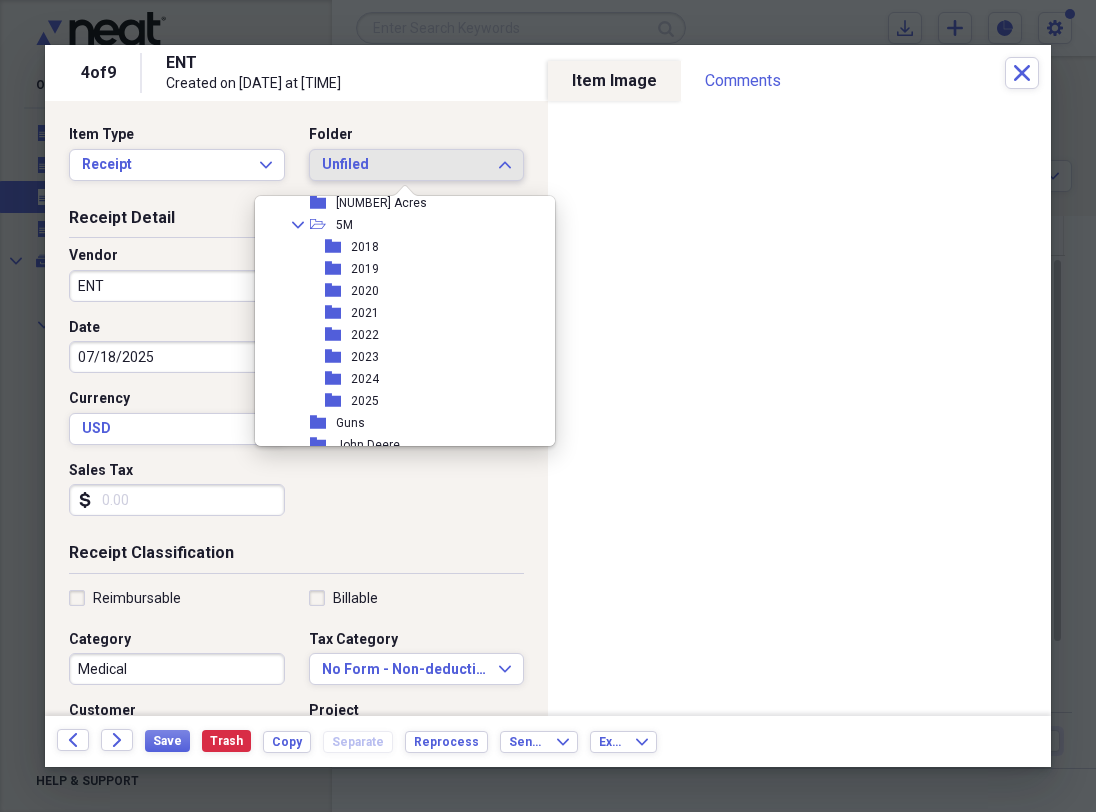 scroll, scrollTop: 1800, scrollLeft: 0, axis: vertical 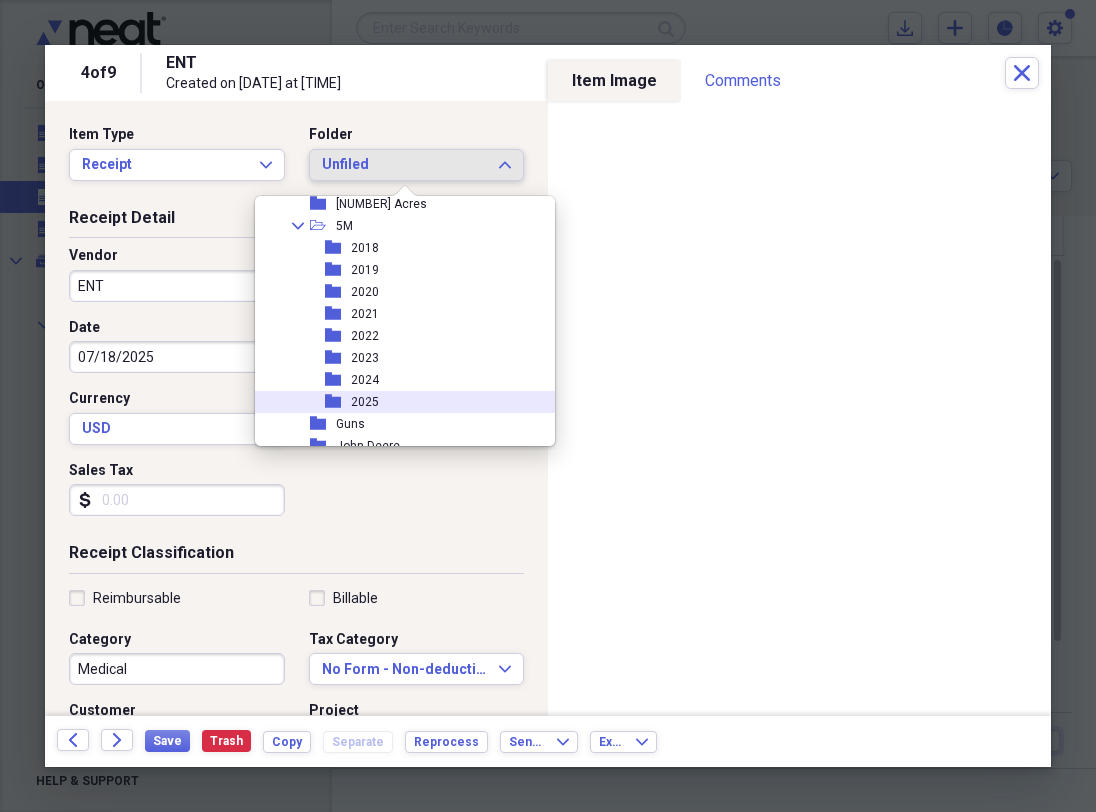 click on "2025" at bounding box center [365, 402] 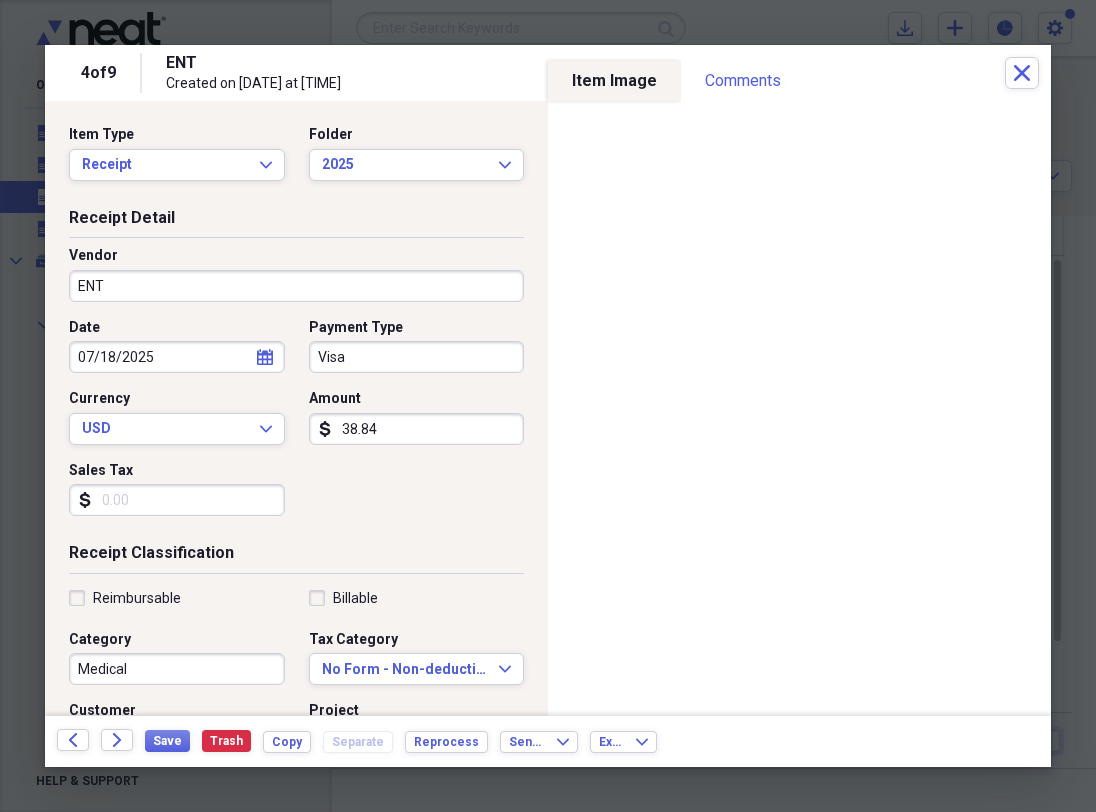 click on "ENT" at bounding box center (296, 286) 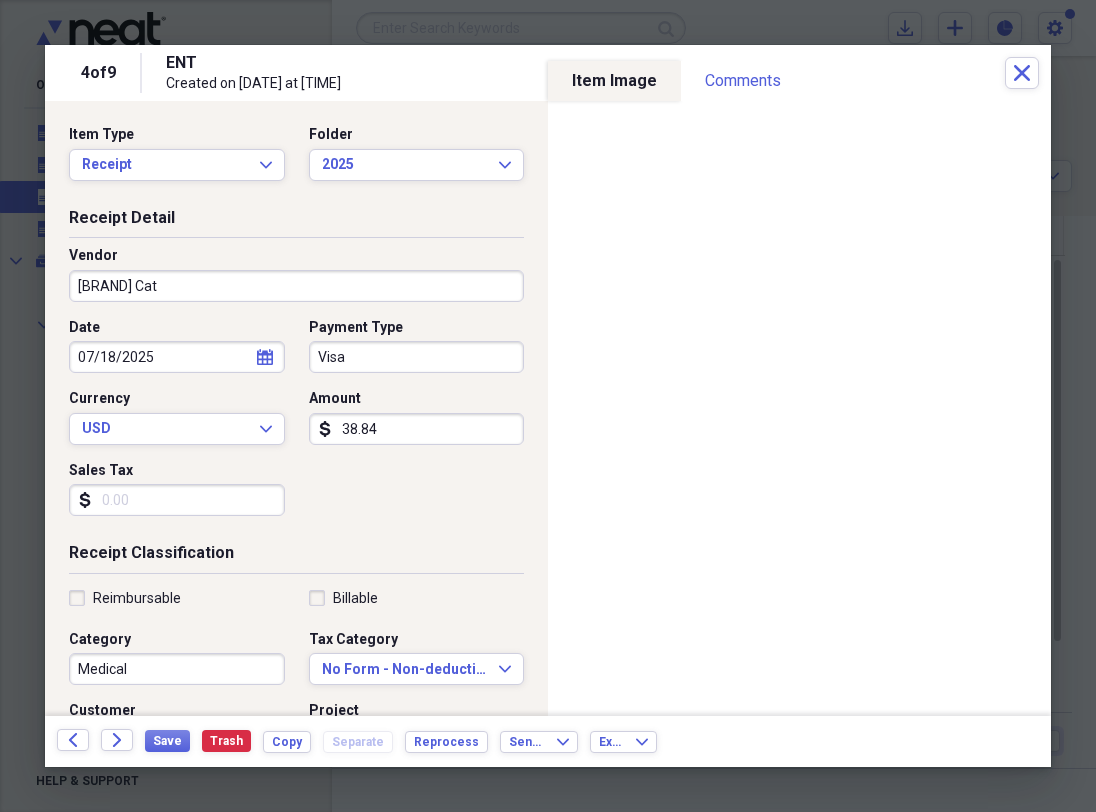 type on "[BRAND] Cat" 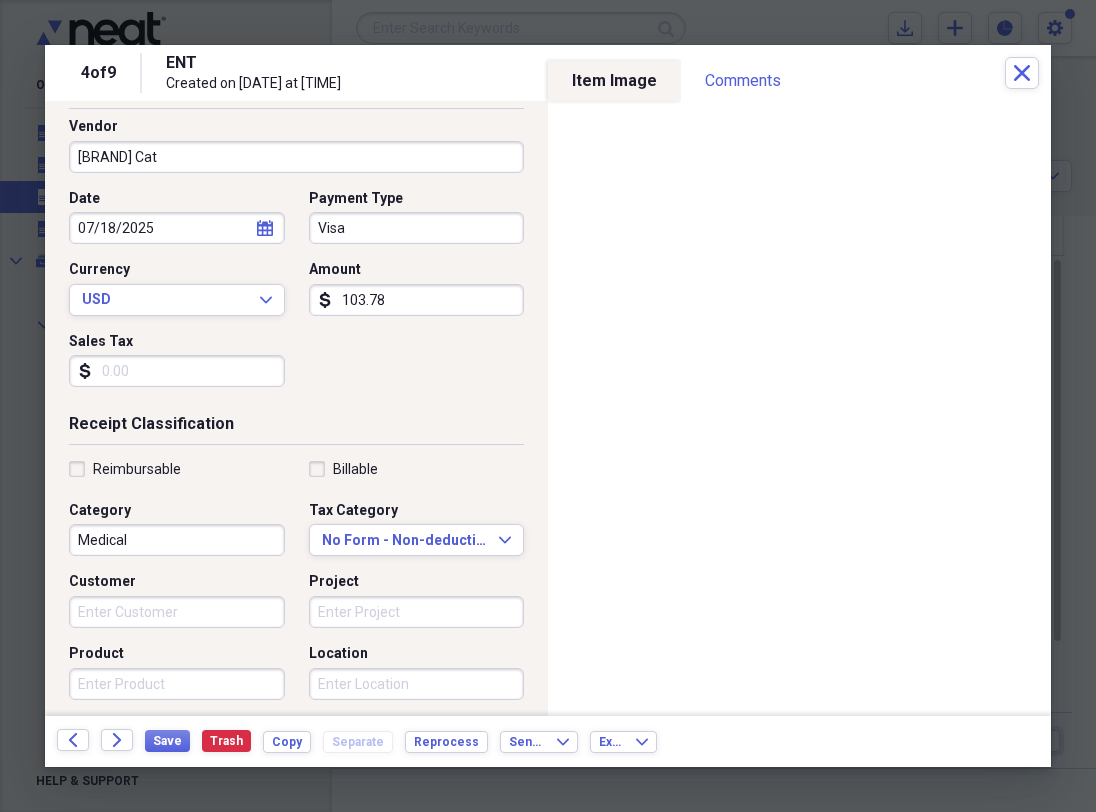 scroll, scrollTop: 134, scrollLeft: 0, axis: vertical 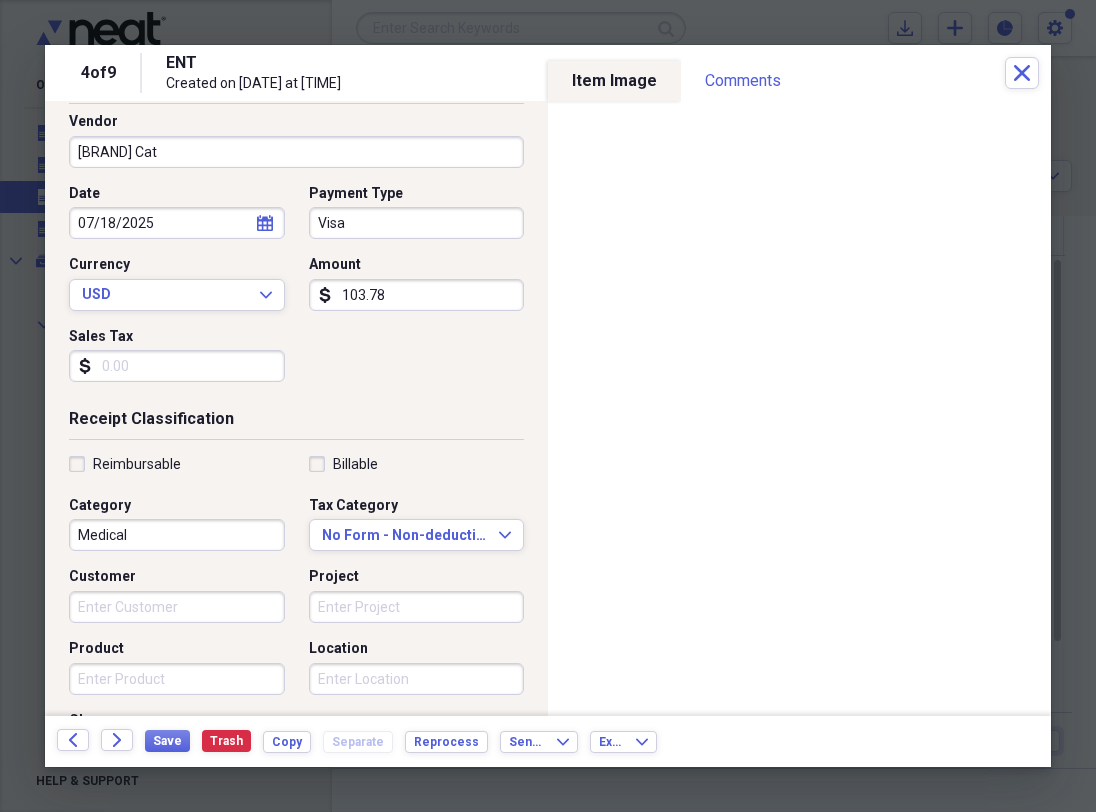 type on "103.78" 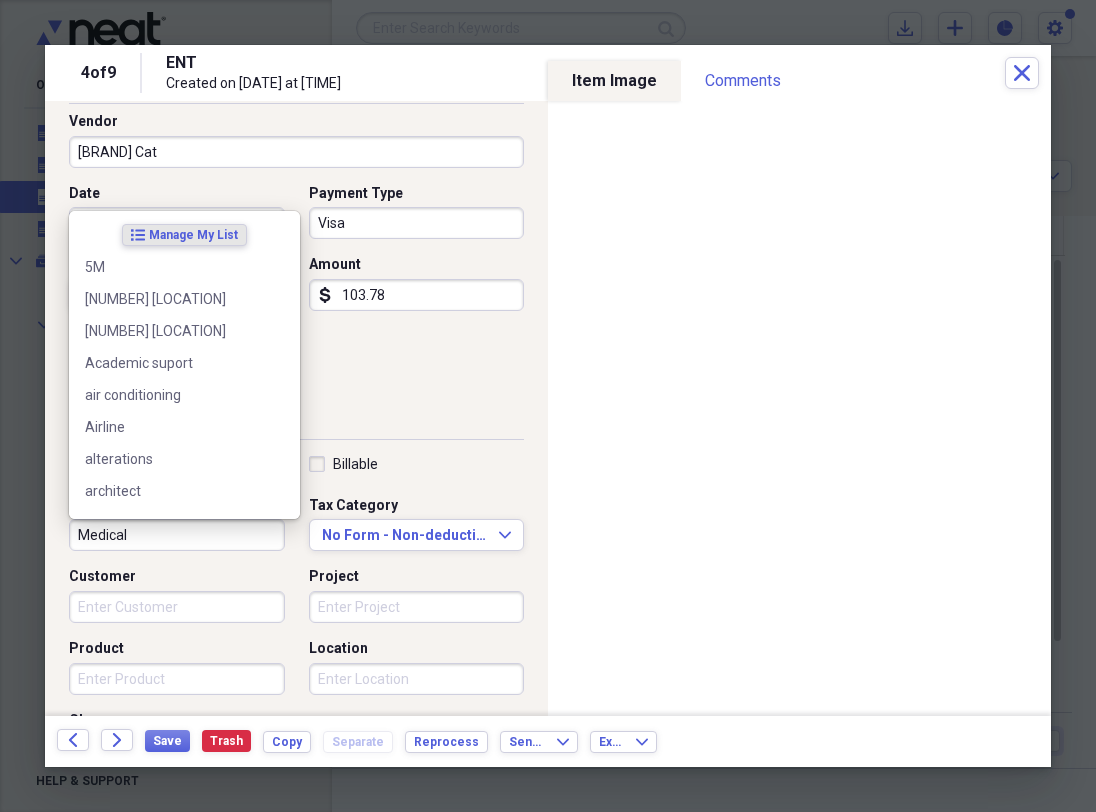 click on "Medical" at bounding box center (177, 535) 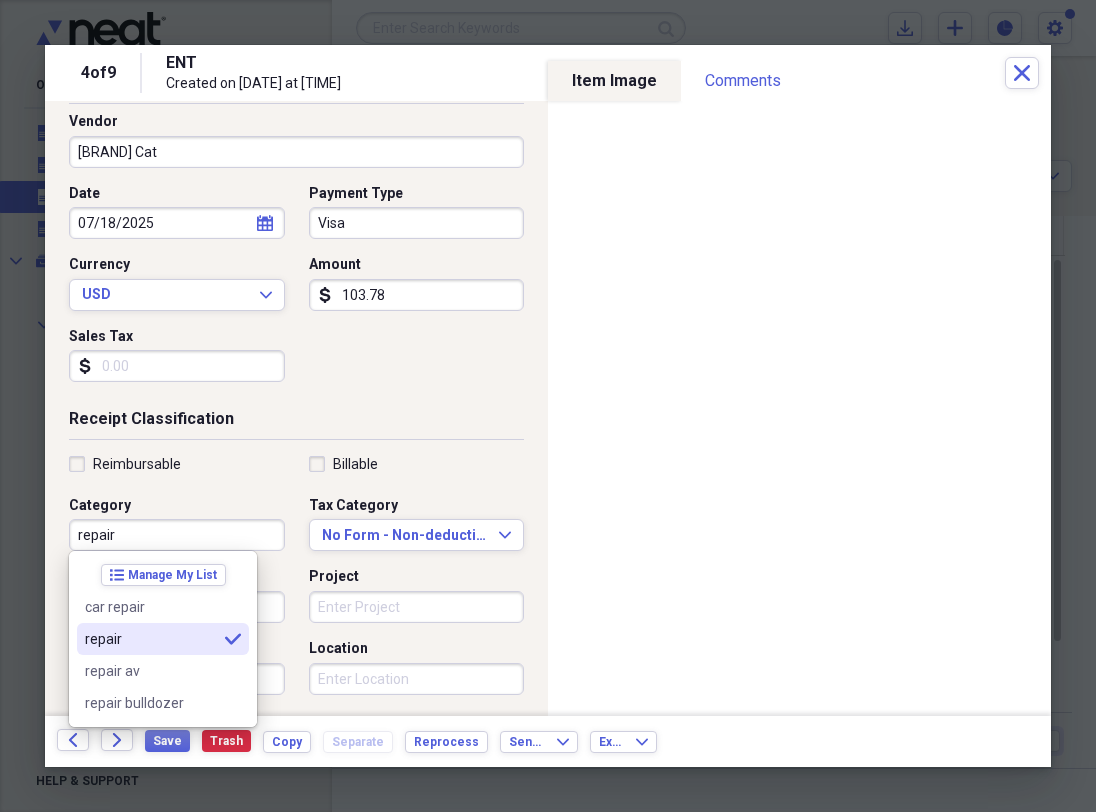 type on "repair" 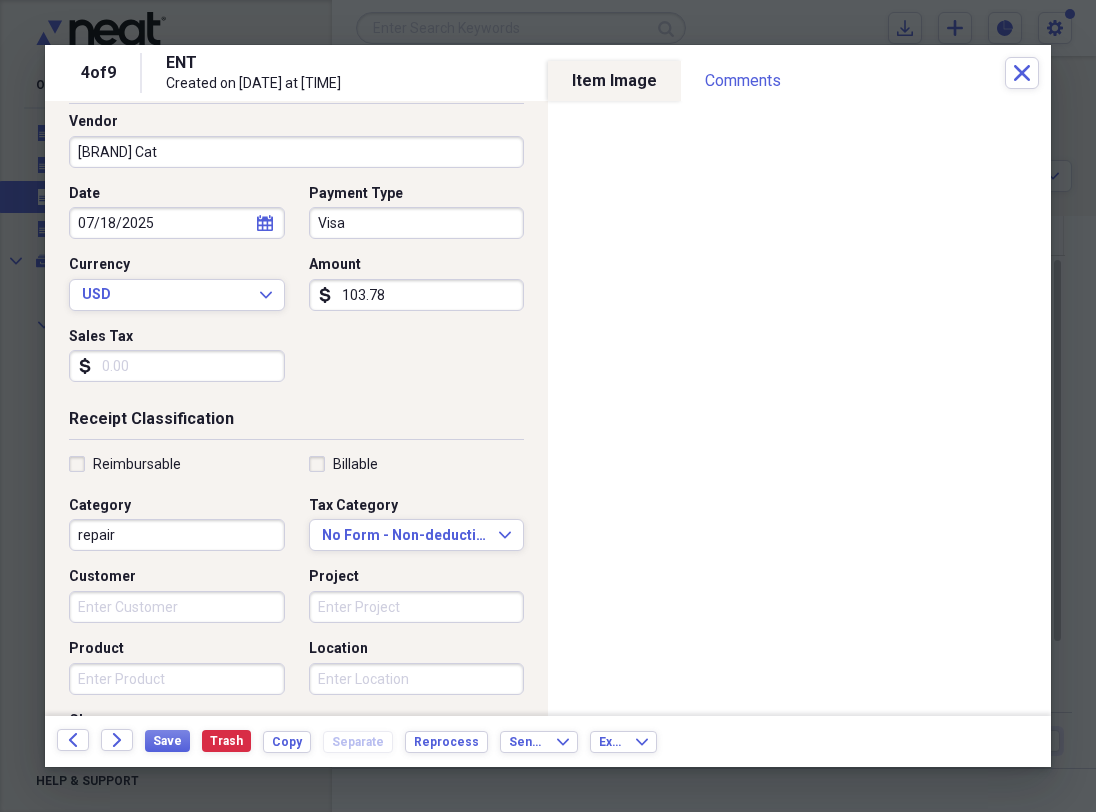 click on "Customer" at bounding box center [177, 607] 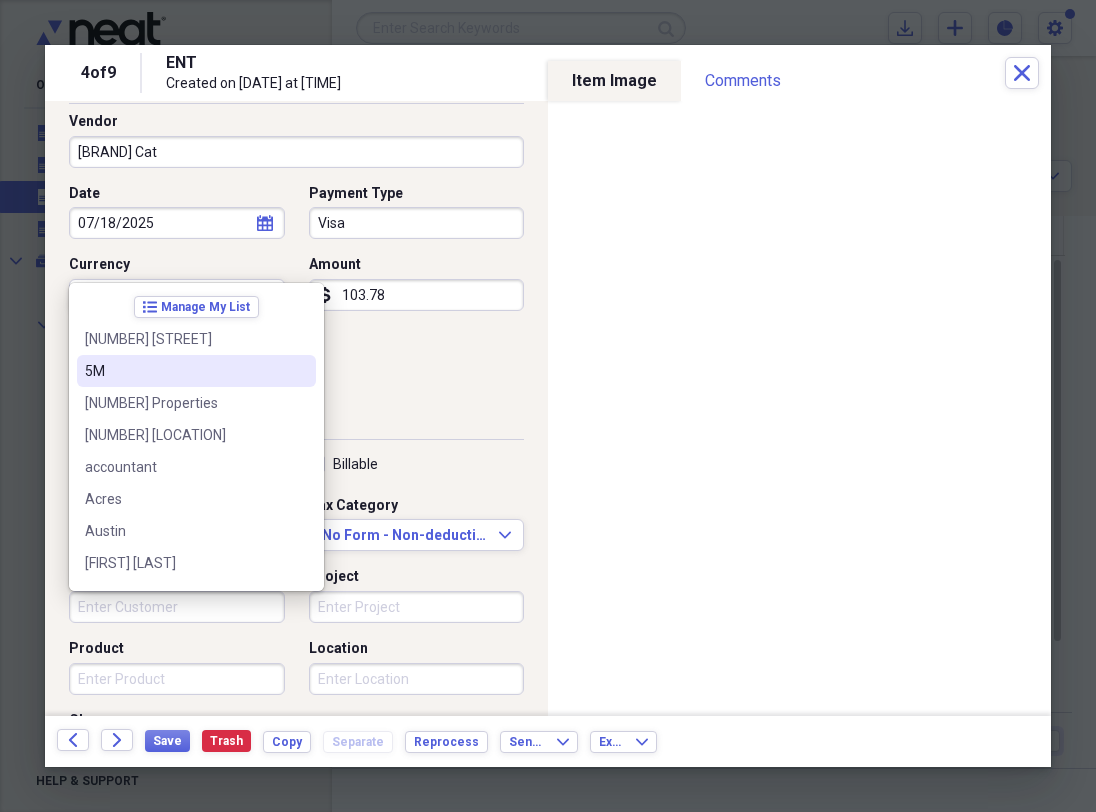 click on "5M" at bounding box center (184, 371) 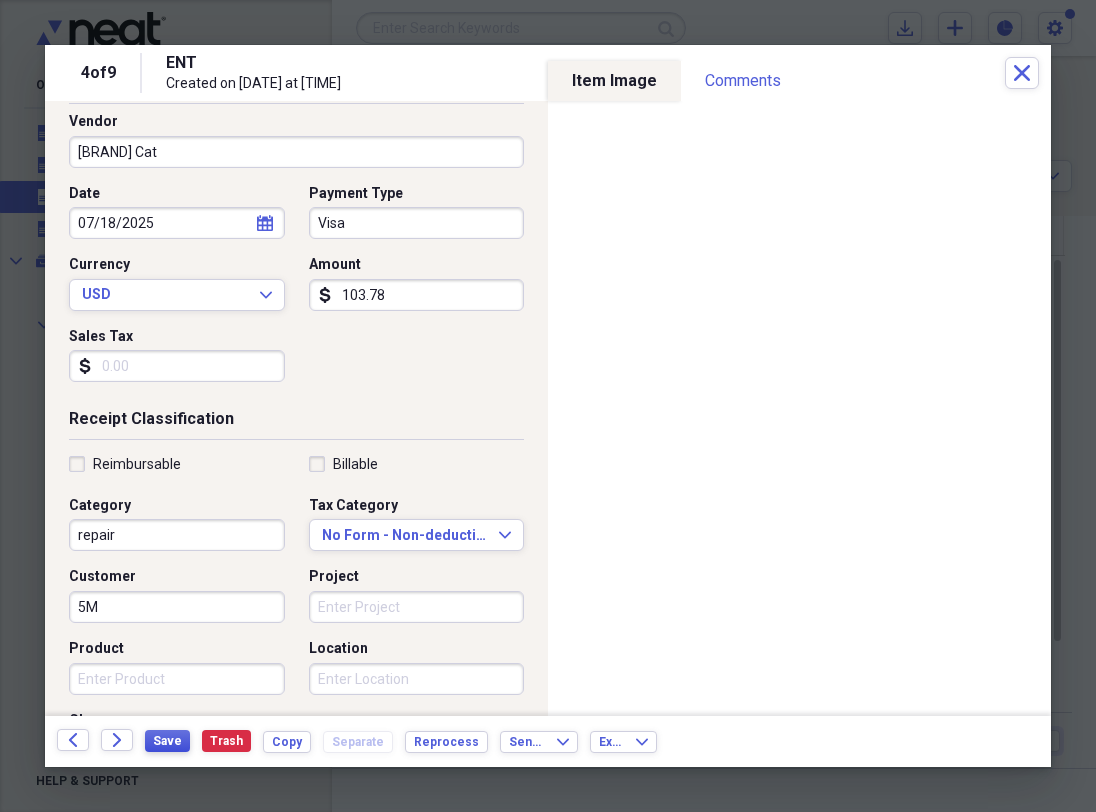 click on "Save" at bounding box center [167, 741] 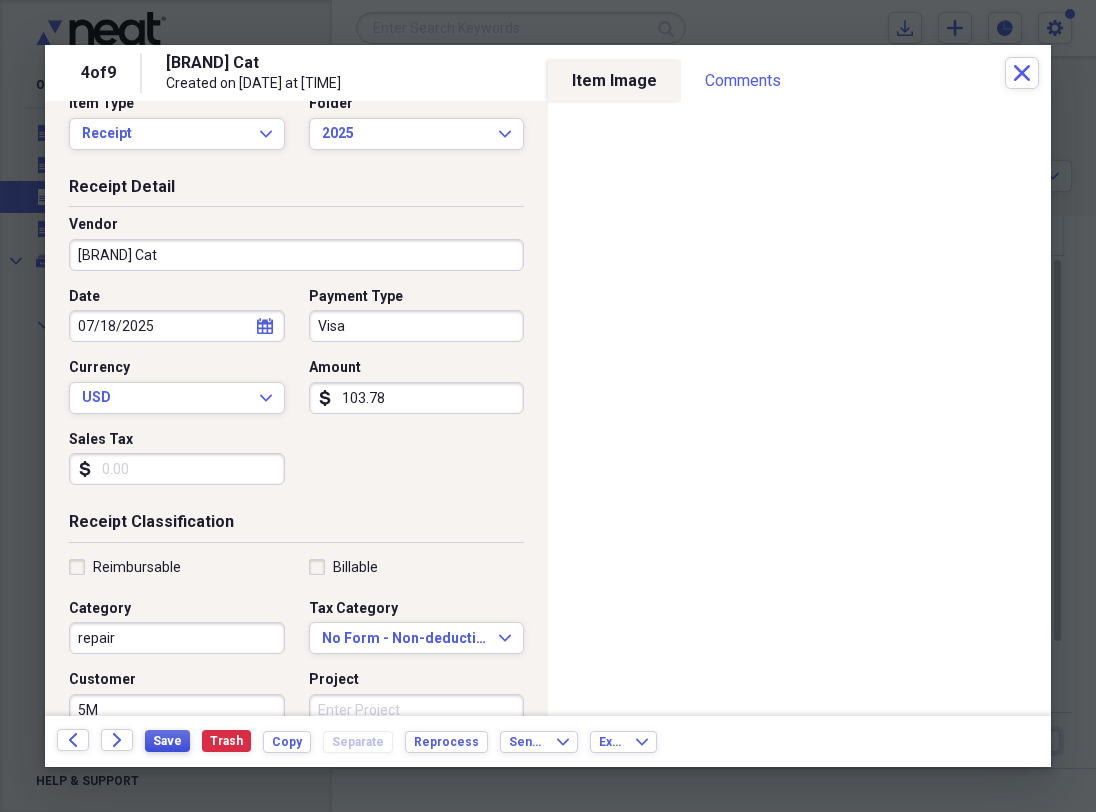 scroll, scrollTop: 0, scrollLeft: 0, axis: both 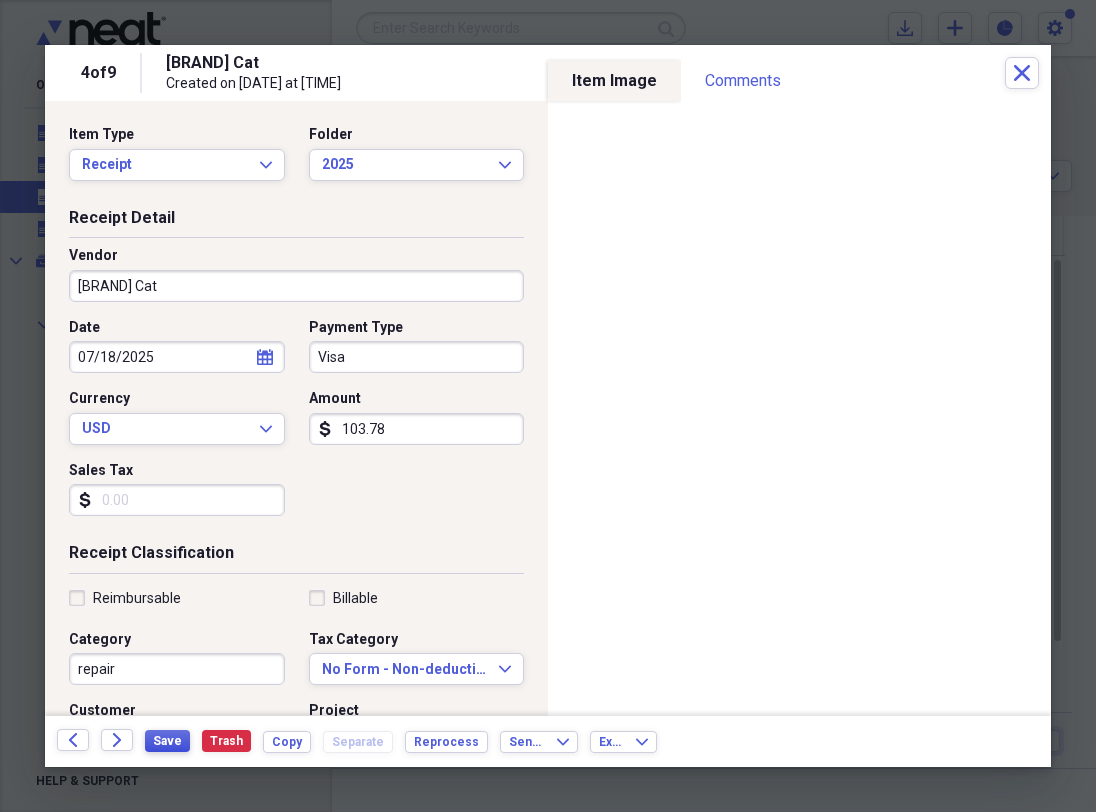 click on "Save" at bounding box center [167, 741] 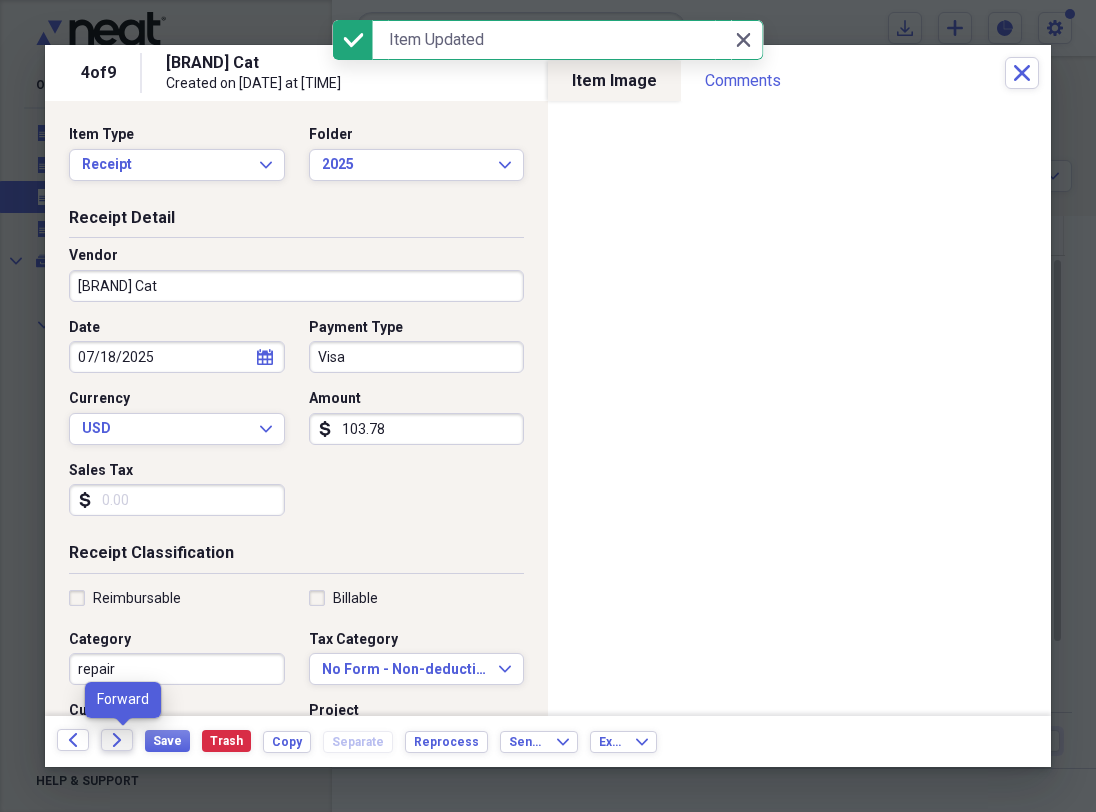 click on "Forward" 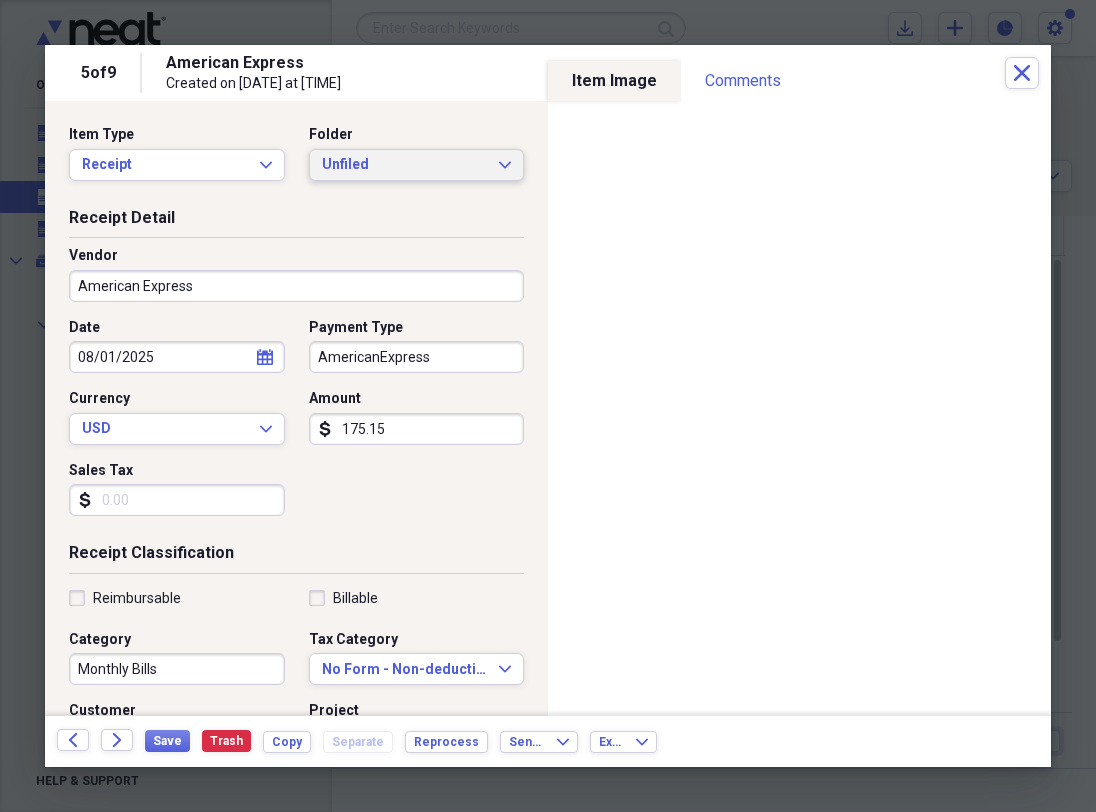 click on "Expand" 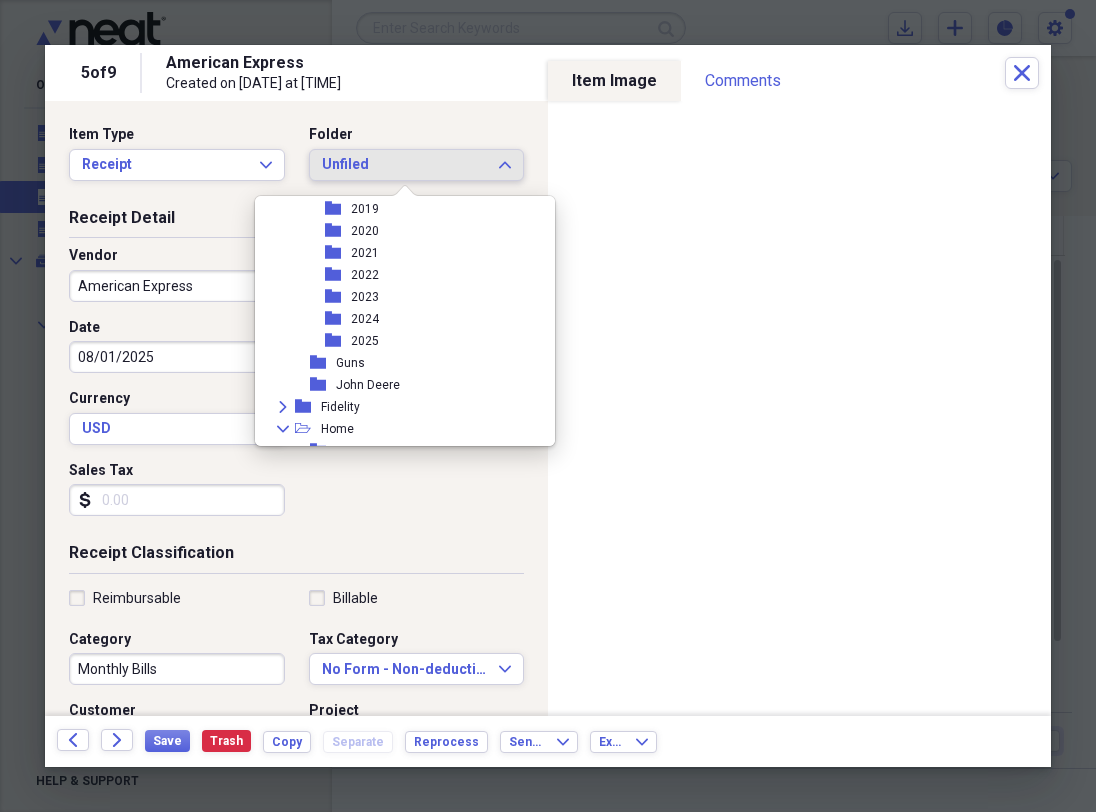 scroll, scrollTop: 1866, scrollLeft: 0, axis: vertical 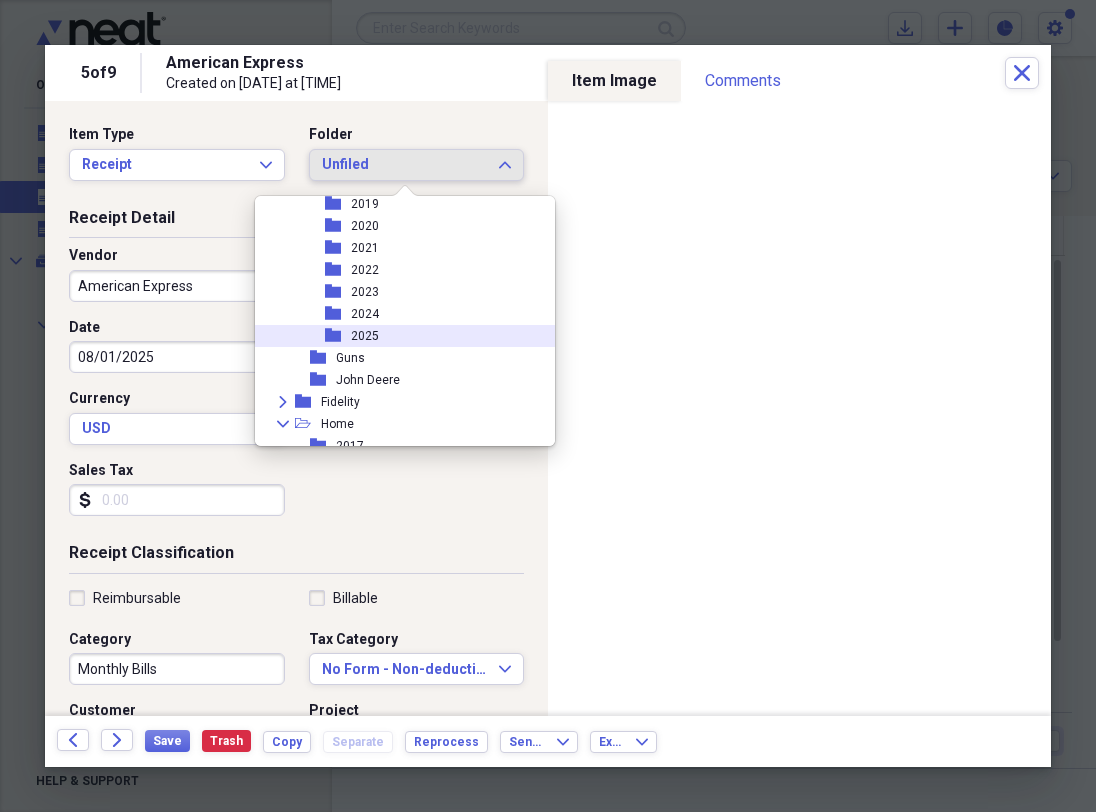 click on "folder 2025" at bounding box center [397, 336] 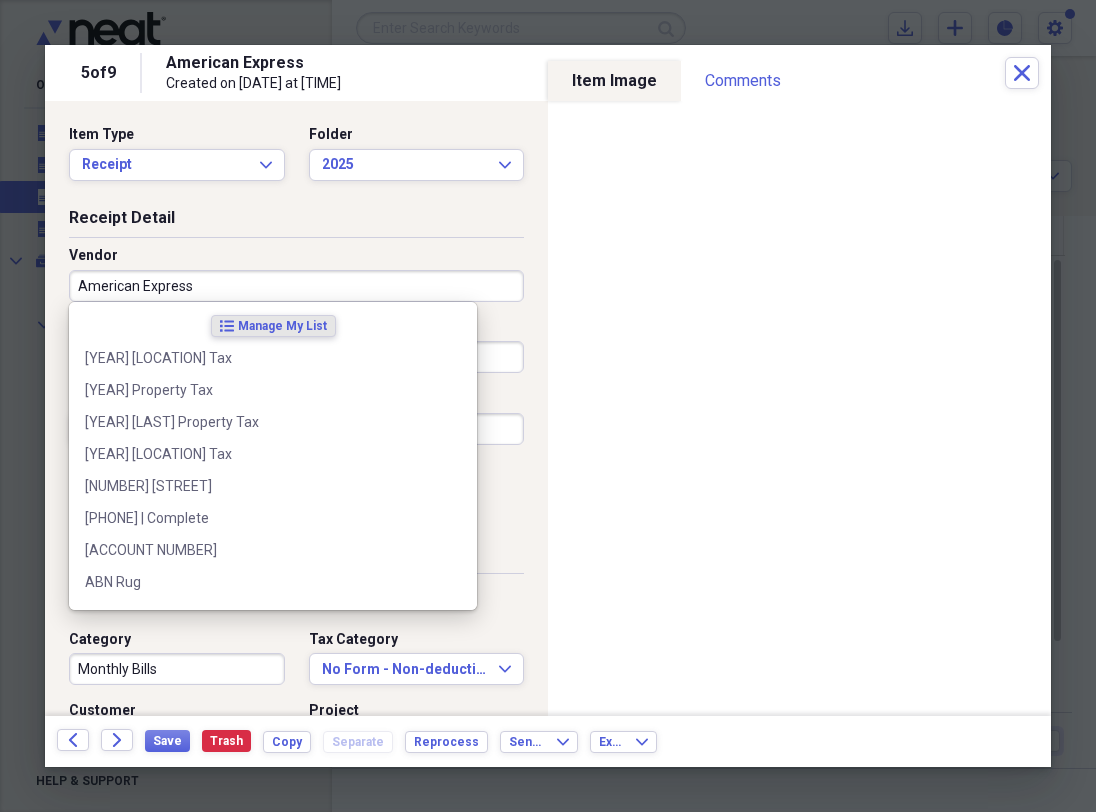 click on "American Express" at bounding box center (296, 286) 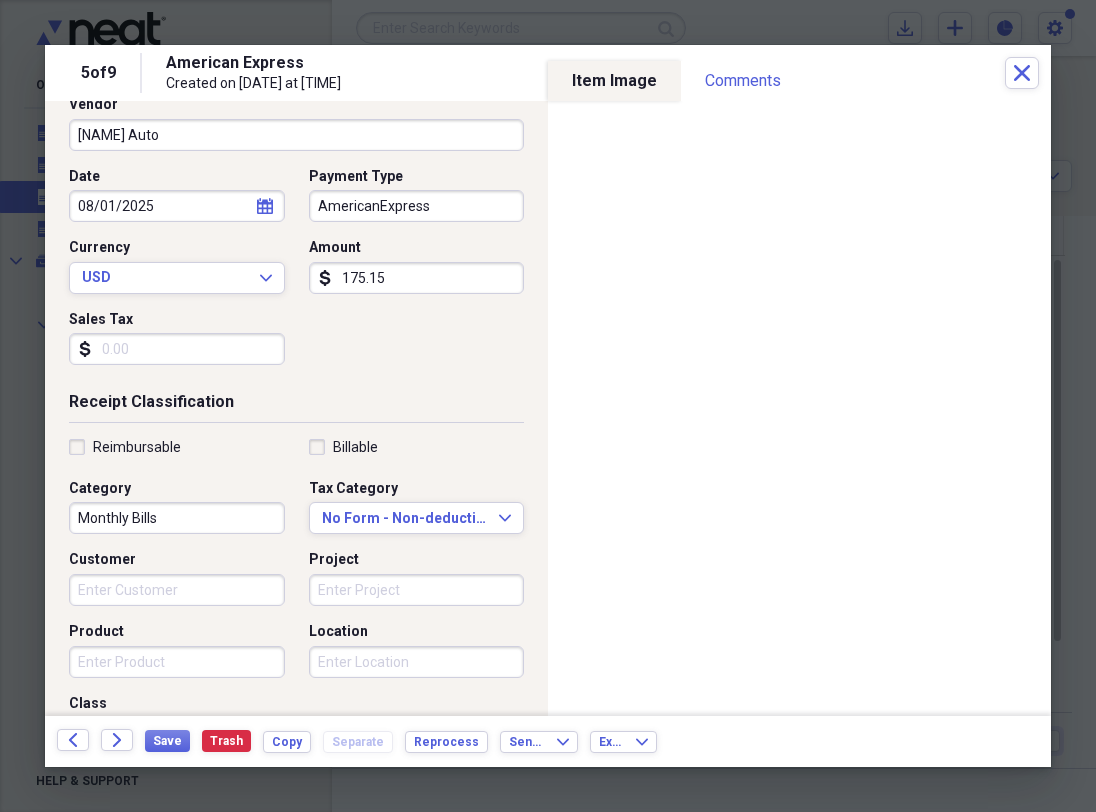 scroll, scrollTop: 153, scrollLeft: 0, axis: vertical 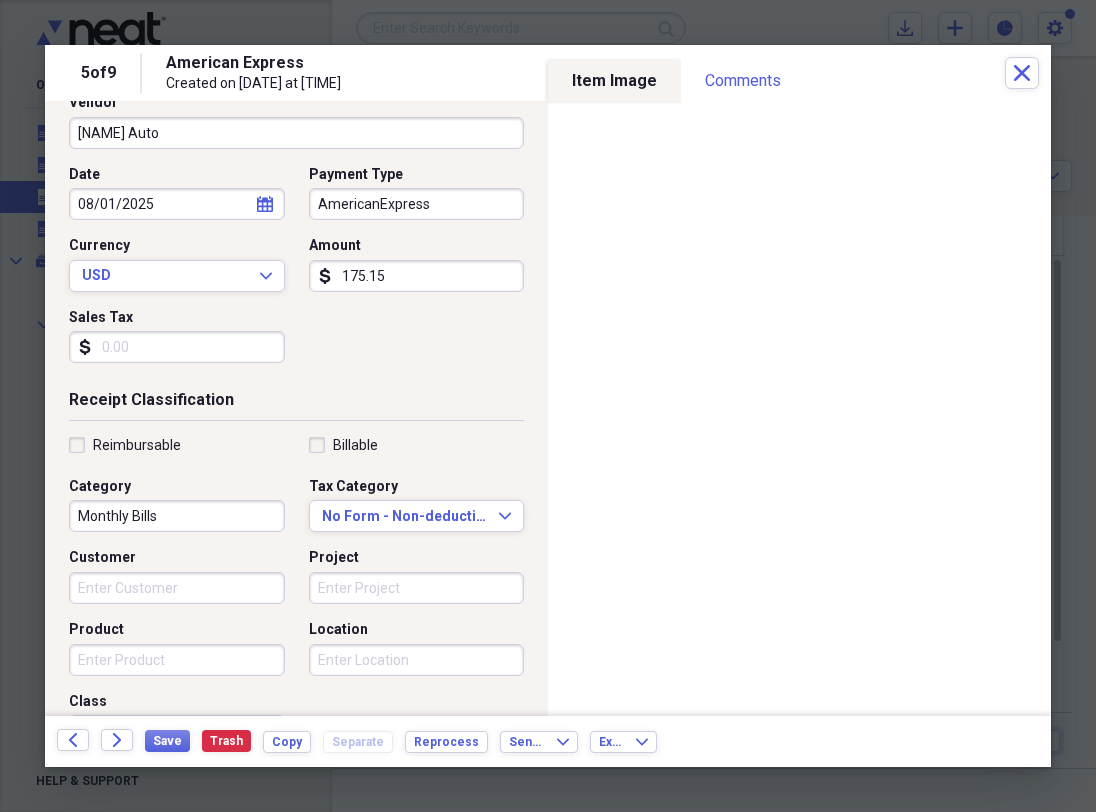 type on "[NAME] Auto" 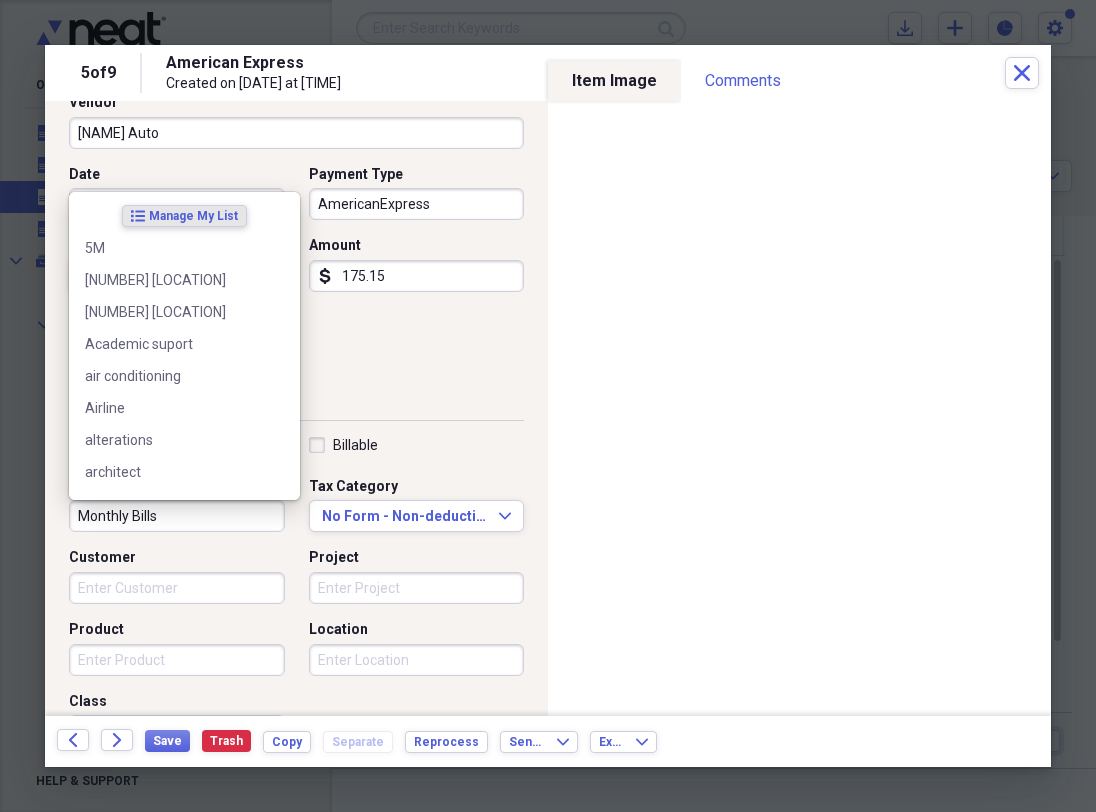 click on "Monthly Bills" at bounding box center [177, 516] 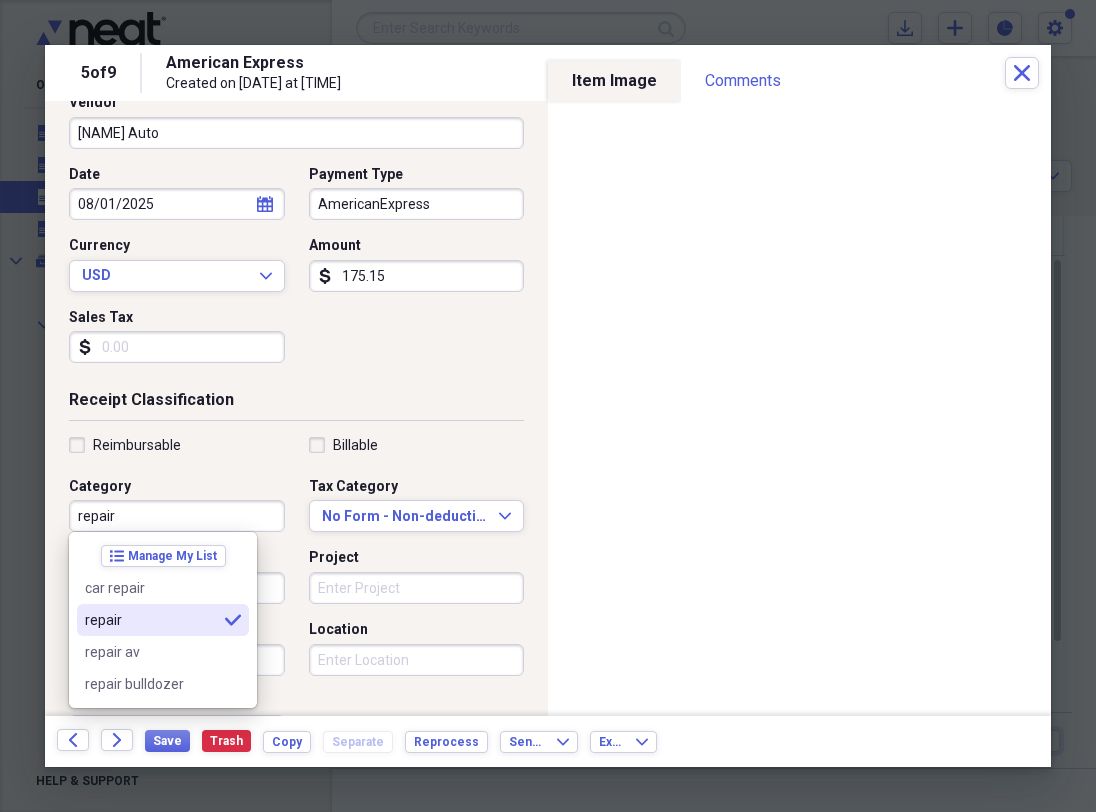 type on "repair" 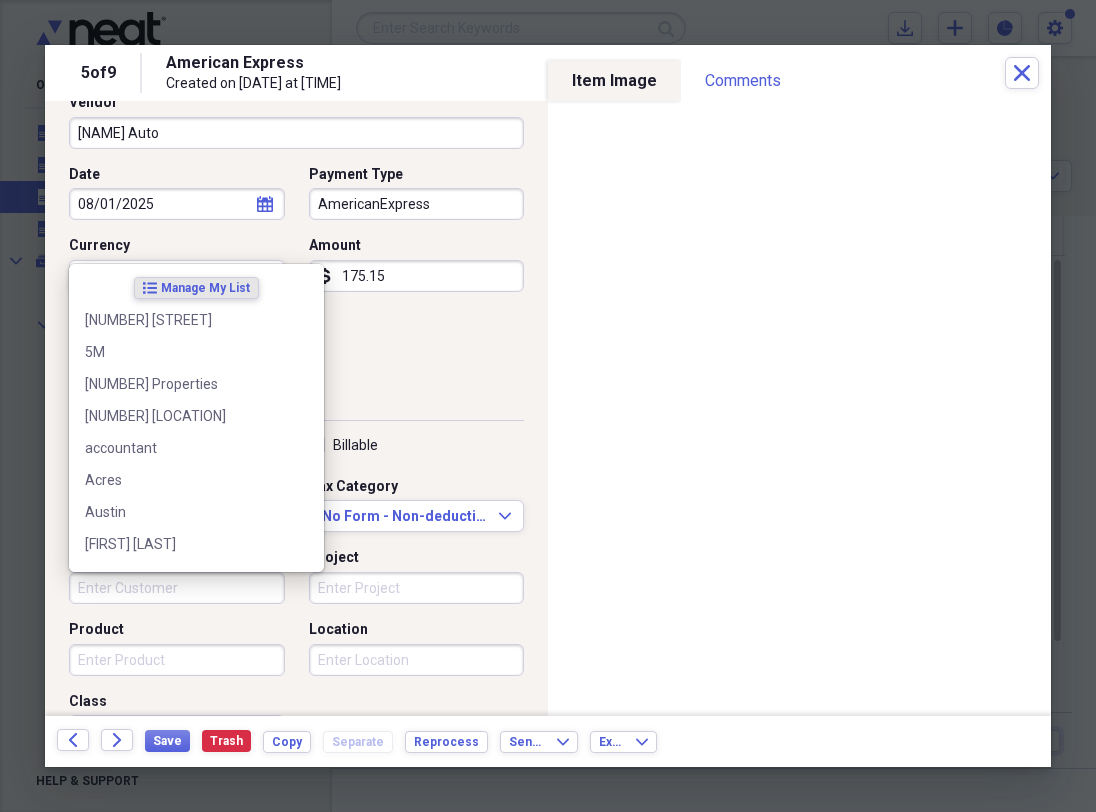 click on "Customer" at bounding box center (177, 588) 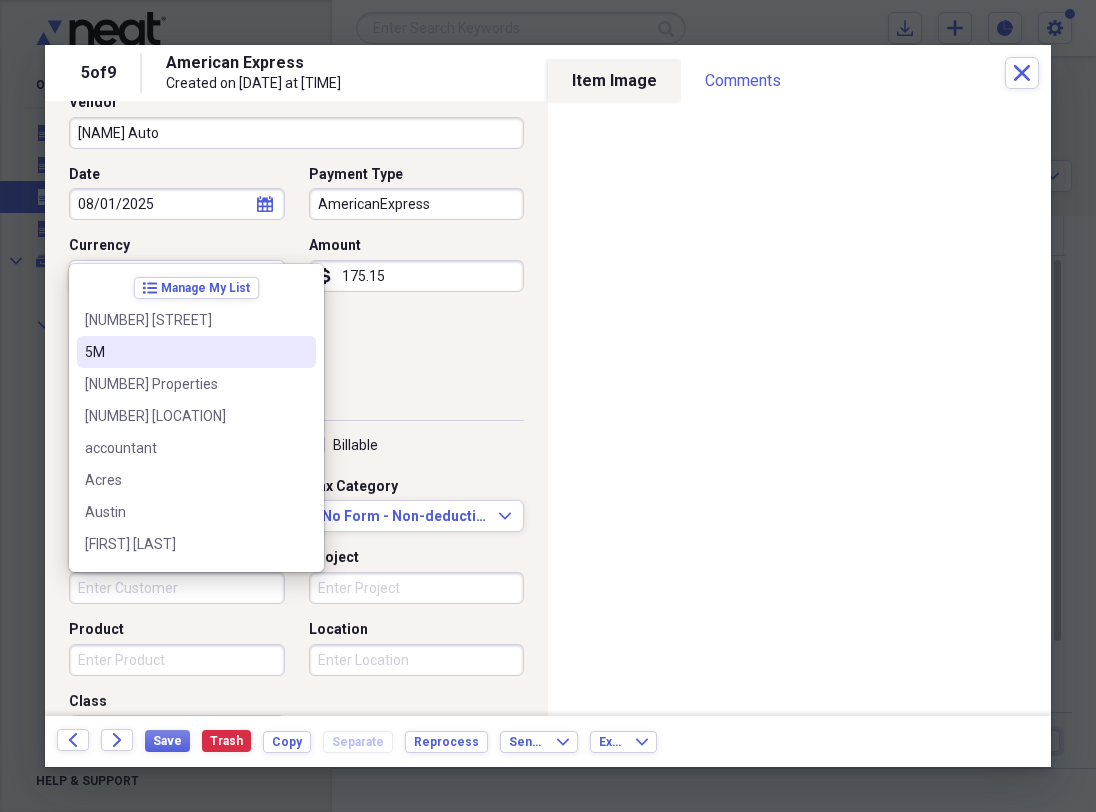 click on "5M" at bounding box center (184, 352) 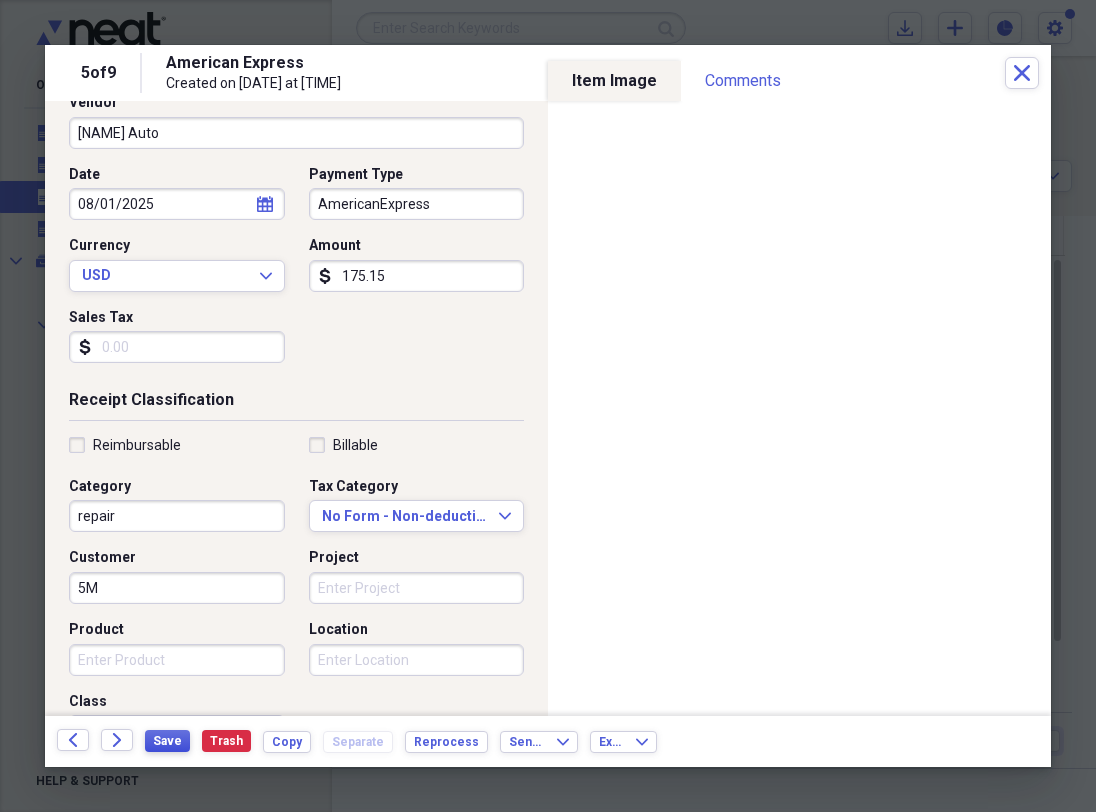 click on "Save" at bounding box center (167, 741) 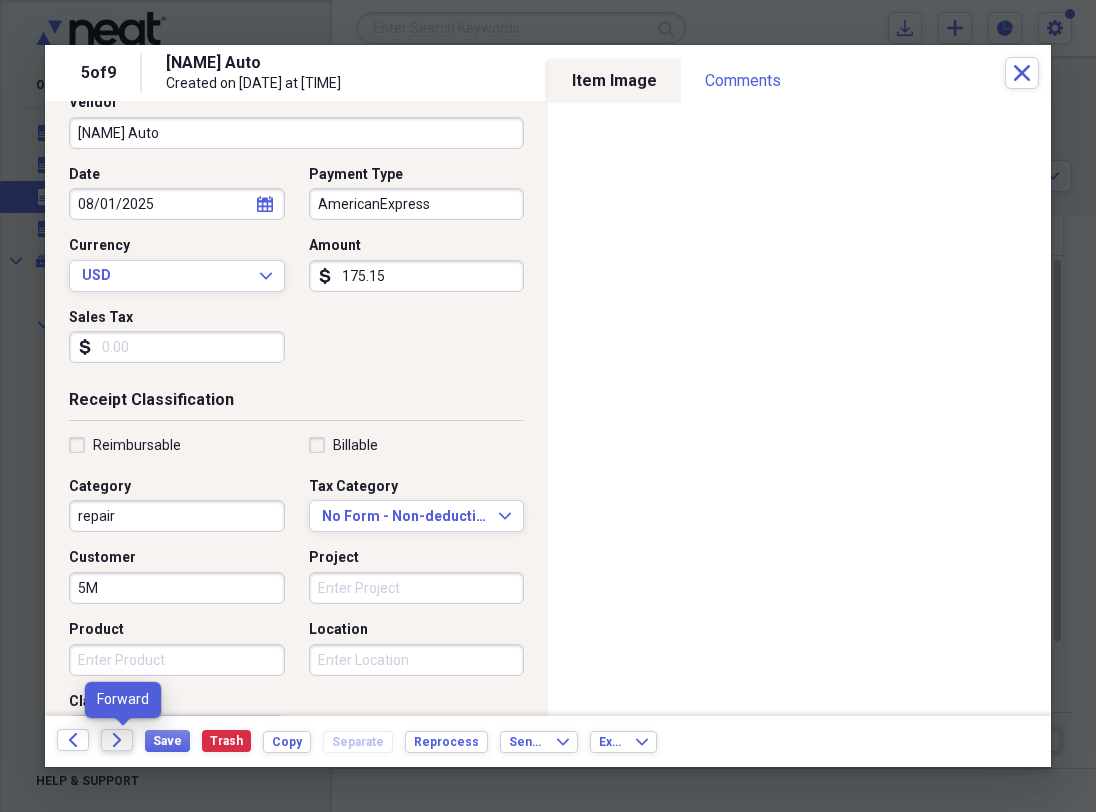 click on "Forward" 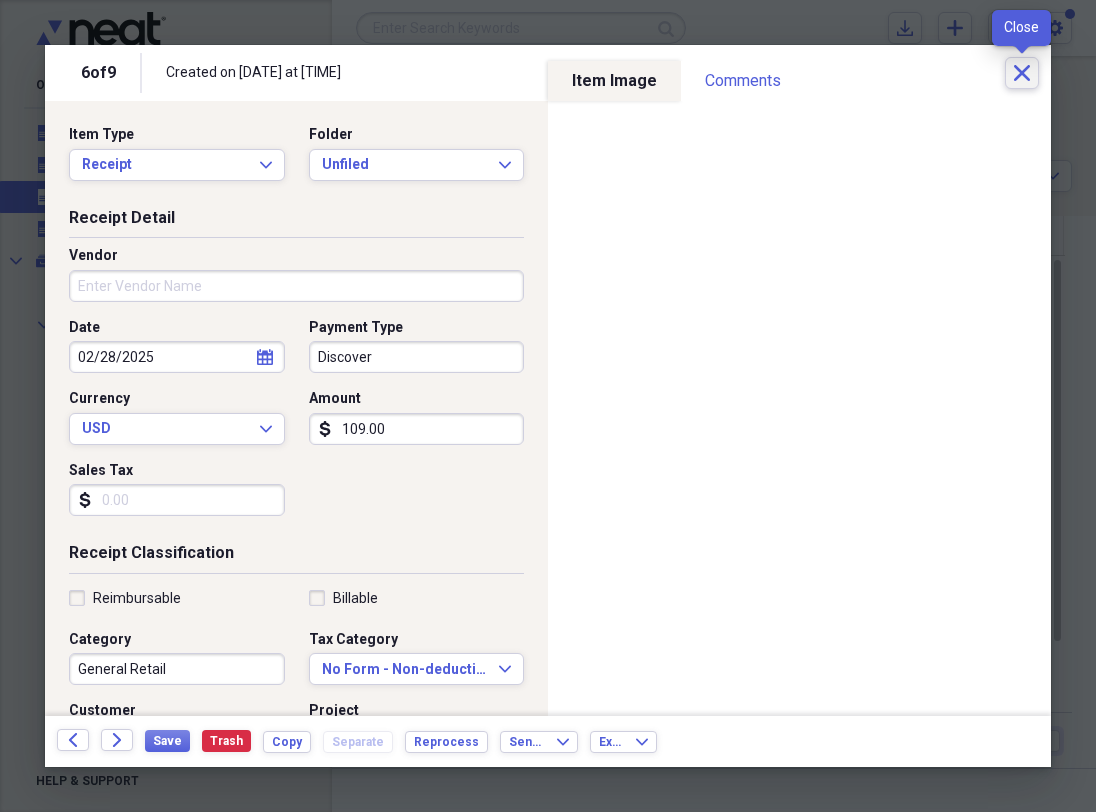 click 